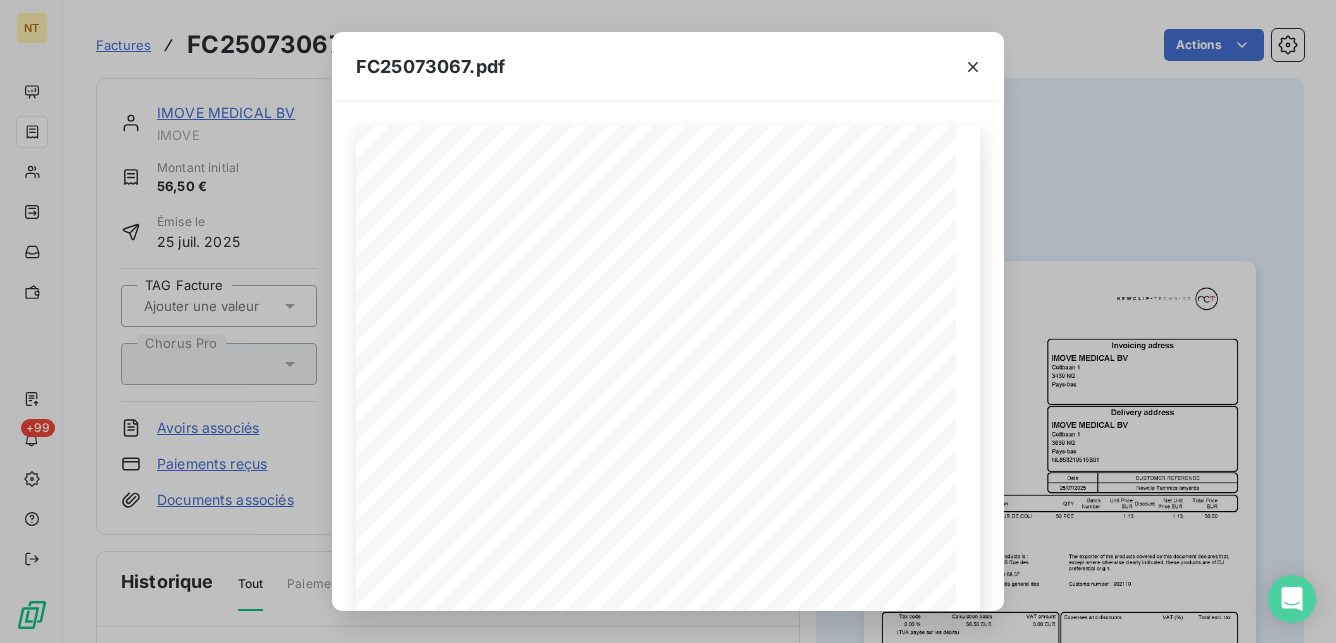 scroll, scrollTop: 0, scrollLeft: 0, axis: both 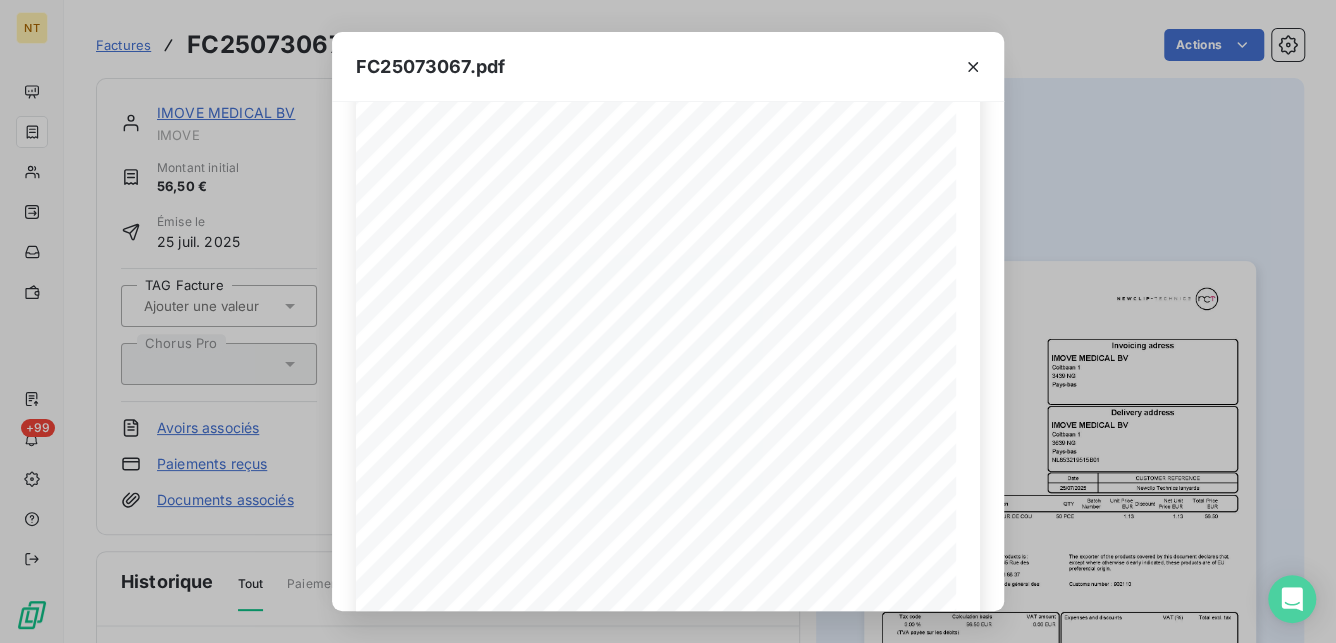 click on "FC25073067.pdf PA DE LA LANDE SAINT MARTIN 45 RUE DES GAROTTIERES 44115 France Telephone : 02 28 21 37 12 Fax : 02 40 63 68 37 S.A.S with a capital of 205,000 € RCS Nantes - SIRET 441 810 603 00049 APE 3250A - N° TVA FR 56 441 810 603 Web site : www.newcliptechnics.com NEWCLIP TECHNICS SAS IMOVE MEDICAL BV Coltbaan 1 3439 NG Pays-bas Invoicing adress IMOVE MEDICAL BV Coltbaan 1 3639 NG Pays-bas Delivery address NL853219515B01 CUSTOMER REFERENCE Date Newclip Technics lanyards 25/07/2025 Invoice FC25073067 REFERENCE   QTY   Unit Price EUR Discount   Total Price EUR Description   Net Unit Price EUR Batch Number 50 PCE   1.13   56.50 1   REFACTOURDECOU Newclip Technics lanyards REFACTURATION TOUR DE COU   1.13 We herewith confirm that the manufacturer of the products is : Newclip Technics SAS, PA de la lande St Martin - 45 Rue des Garottières - 44115 HAUTE GOULAINE - FRANCE Phone :+33 (0) 2 28 21 37 12 Fax : +33 (0) 2 40 63 68 37 Exonération de TVA selon l'article 262 TER 1 du code général des impôts" at bounding box center (668, 321) 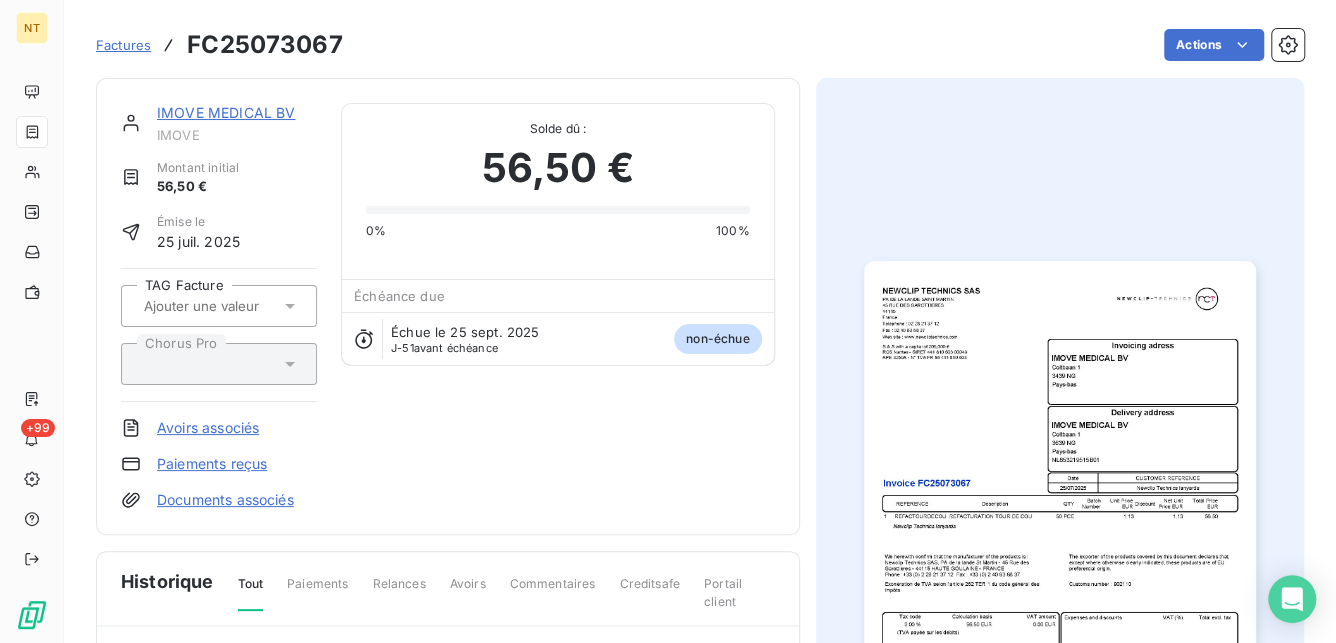 click on "Factures" at bounding box center (123, 45) 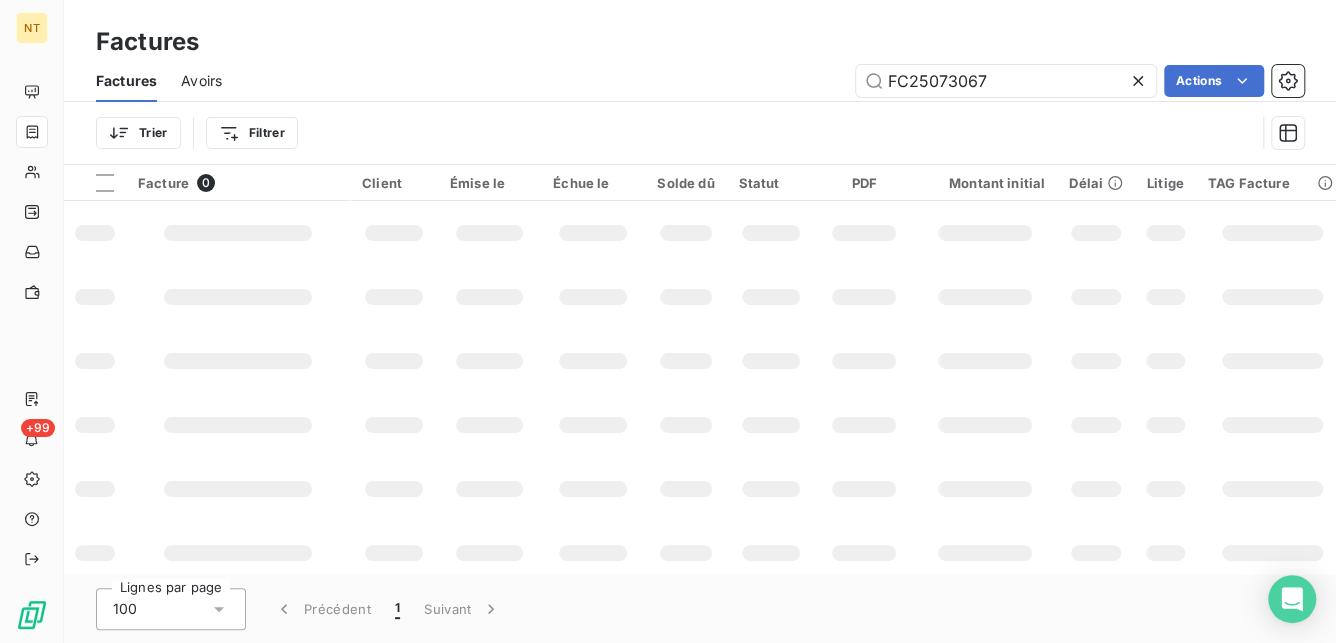 drag, startPoint x: 1017, startPoint y: 77, endPoint x: 715, endPoint y: 79, distance: 302.00662 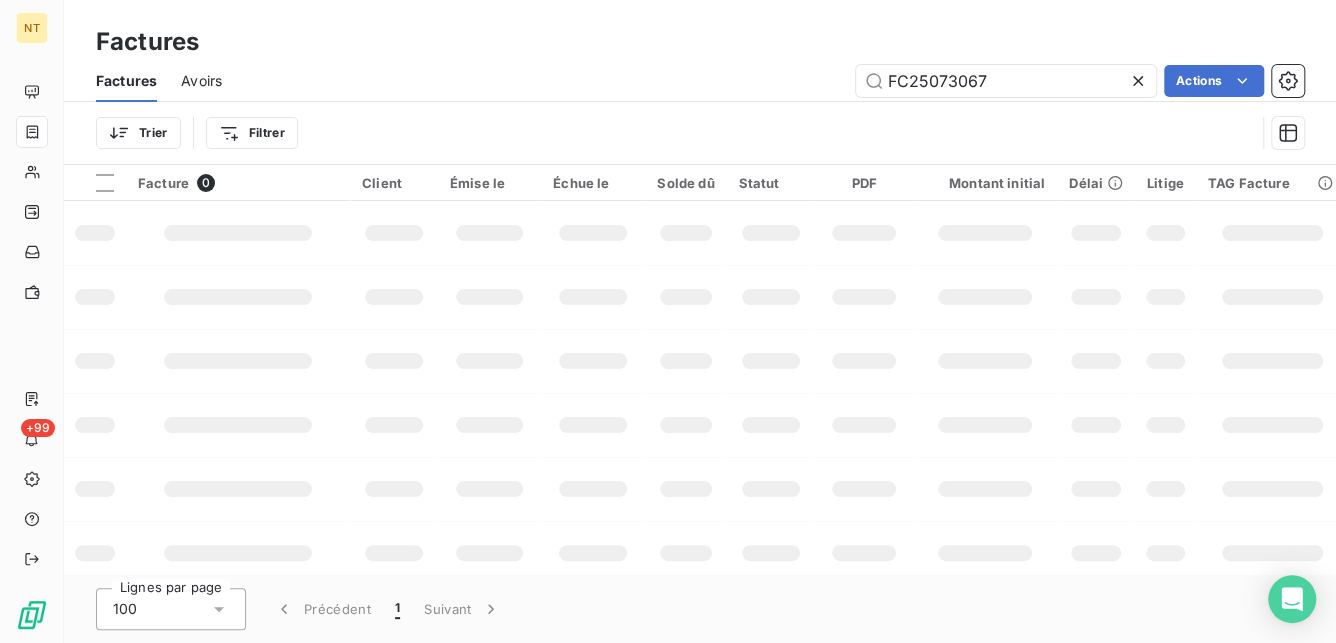 click on "FC25073067 Actions" at bounding box center (775, 81) 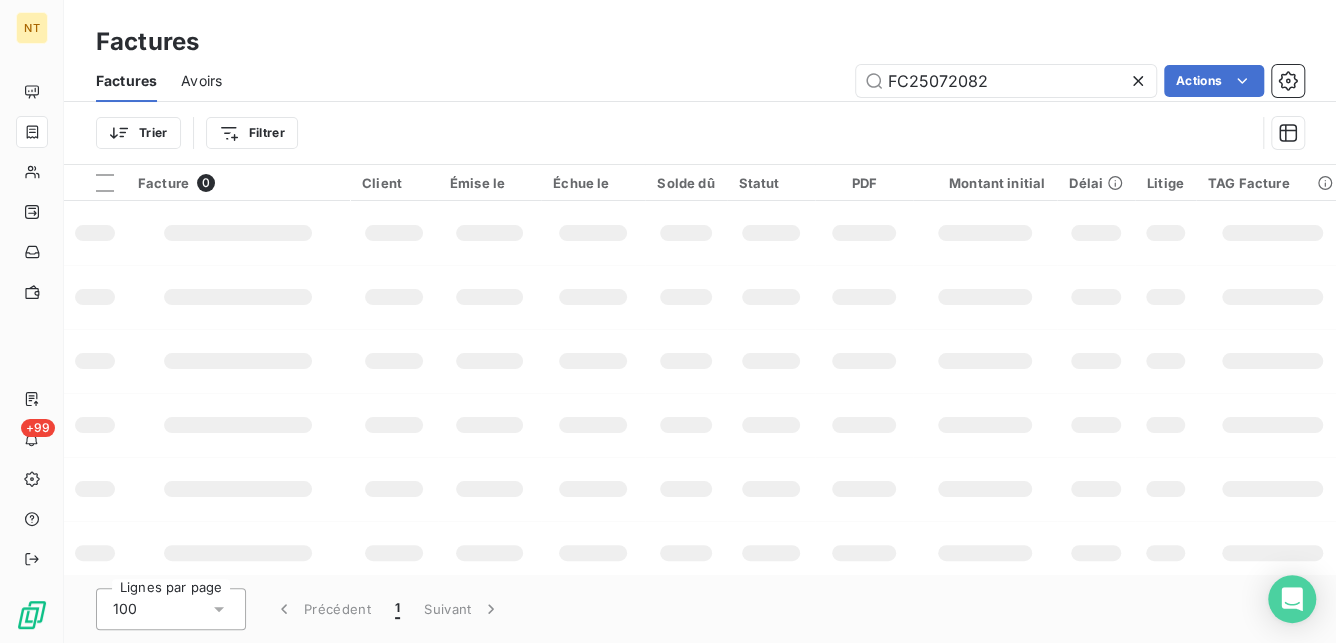 type on "[INVOICE_NUMBER]" 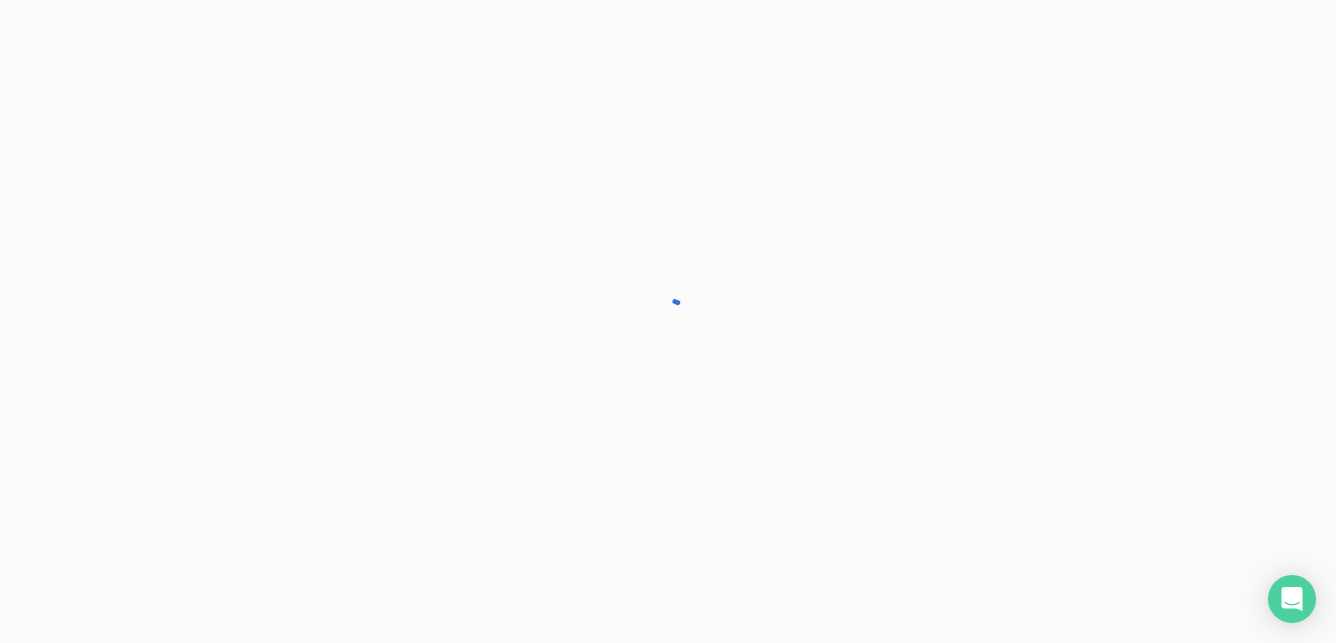 scroll, scrollTop: 0, scrollLeft: 0, axis: both 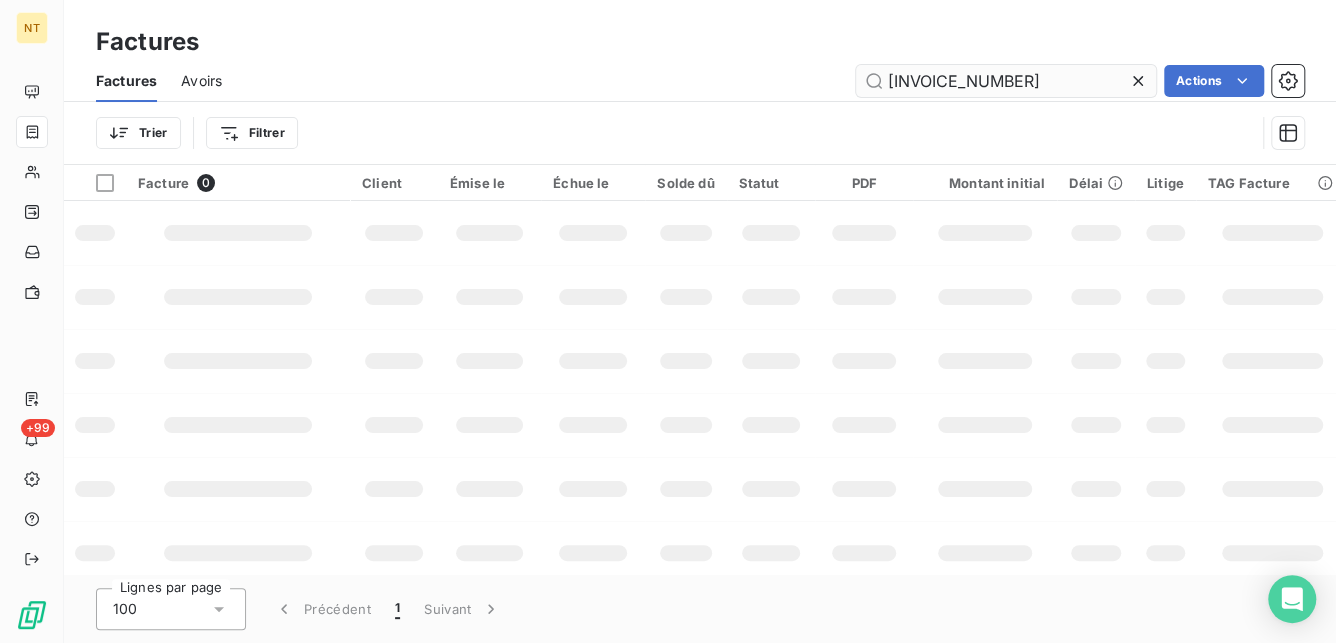 type on "[INVOICE_NUMBER]" 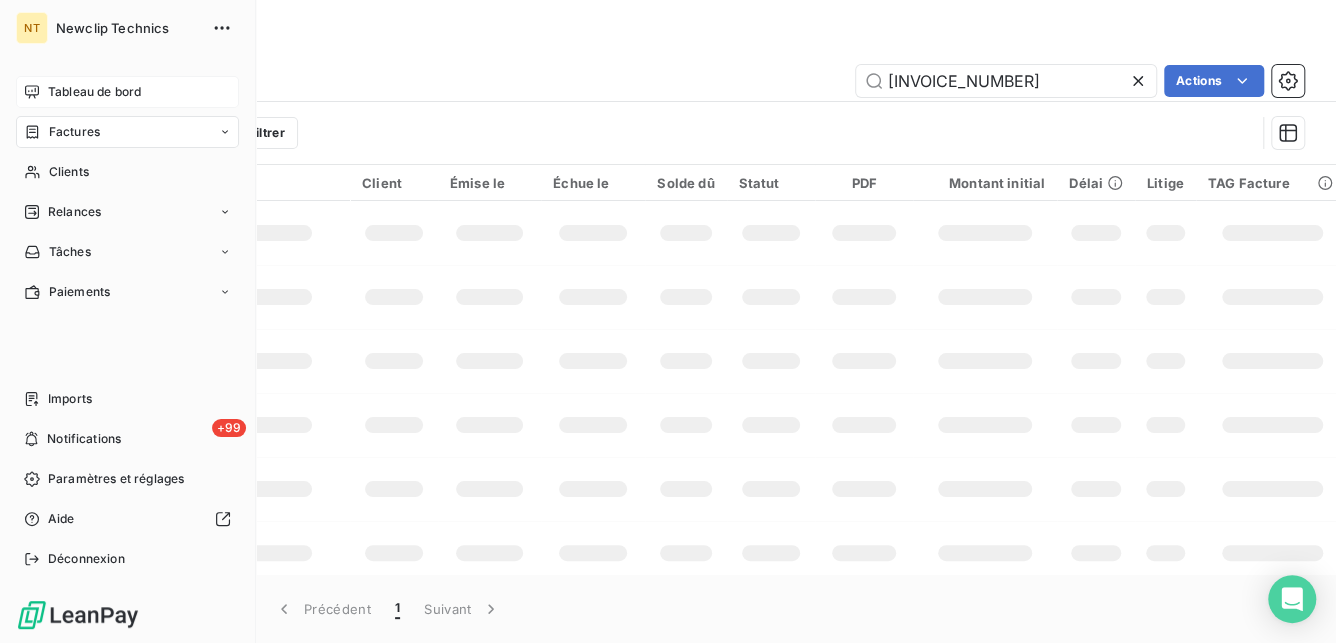 click on "Tableau de bord" at bounding box center [94, 92] 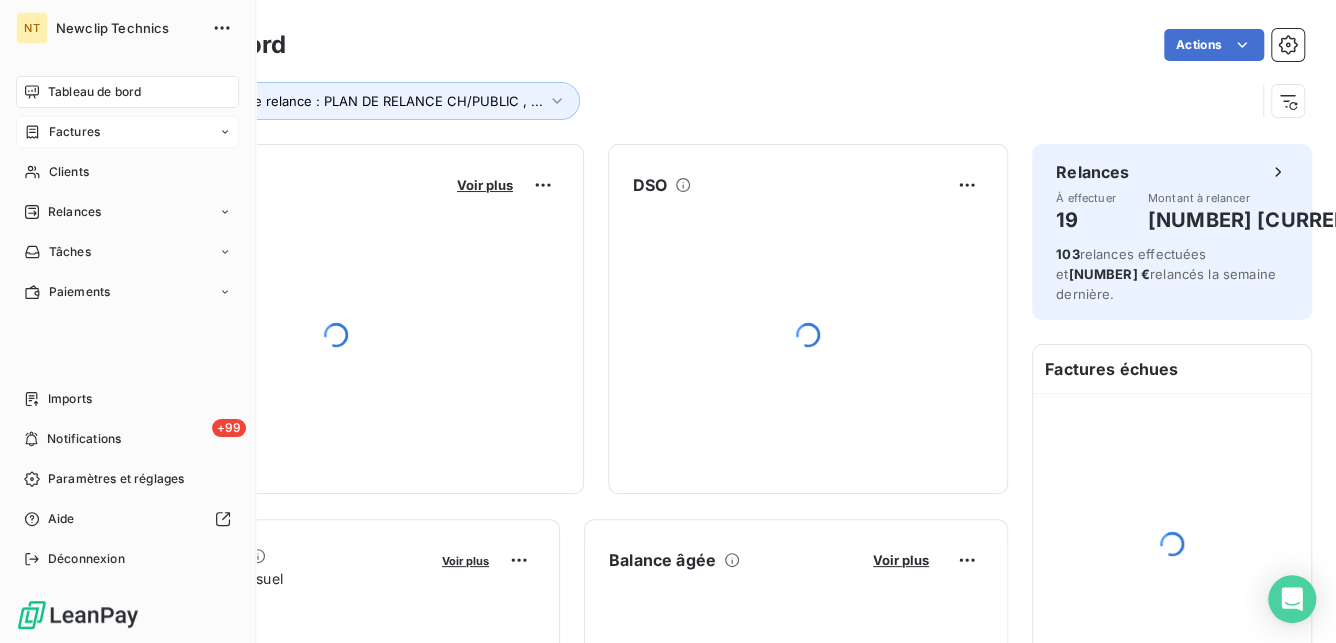 click on "Factures" at bounding box center (74, 132) 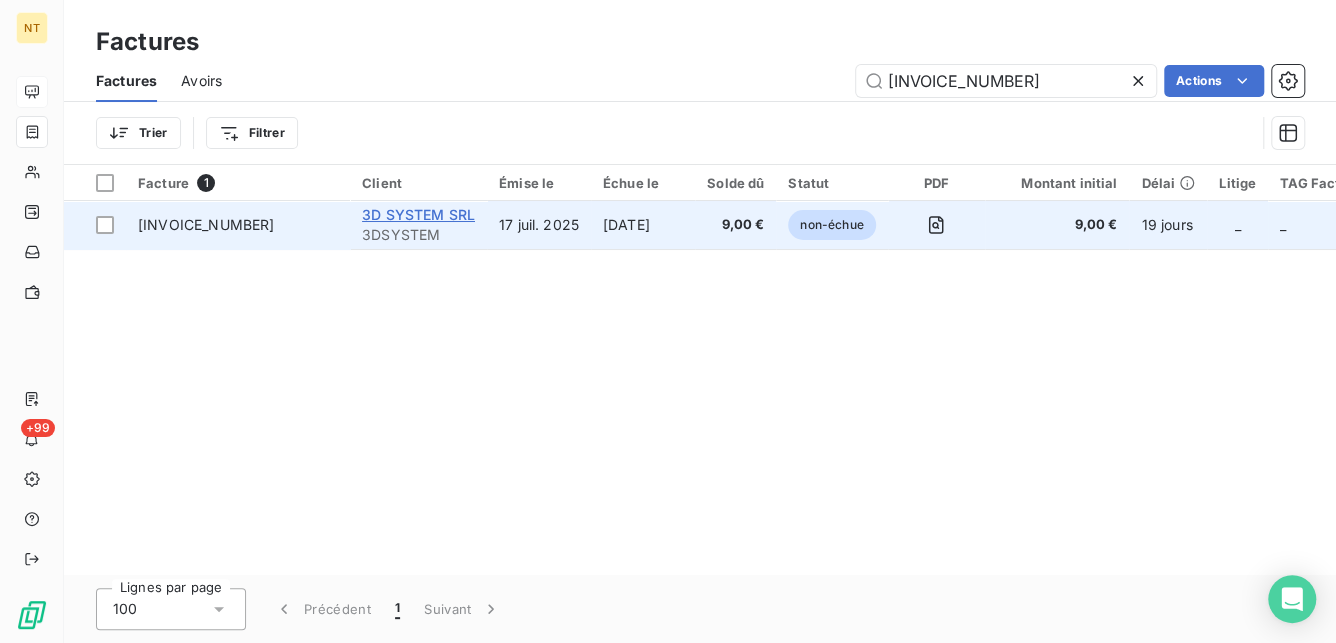 click on "3D SYSTEM SRL" at bounding box center [418, 214] 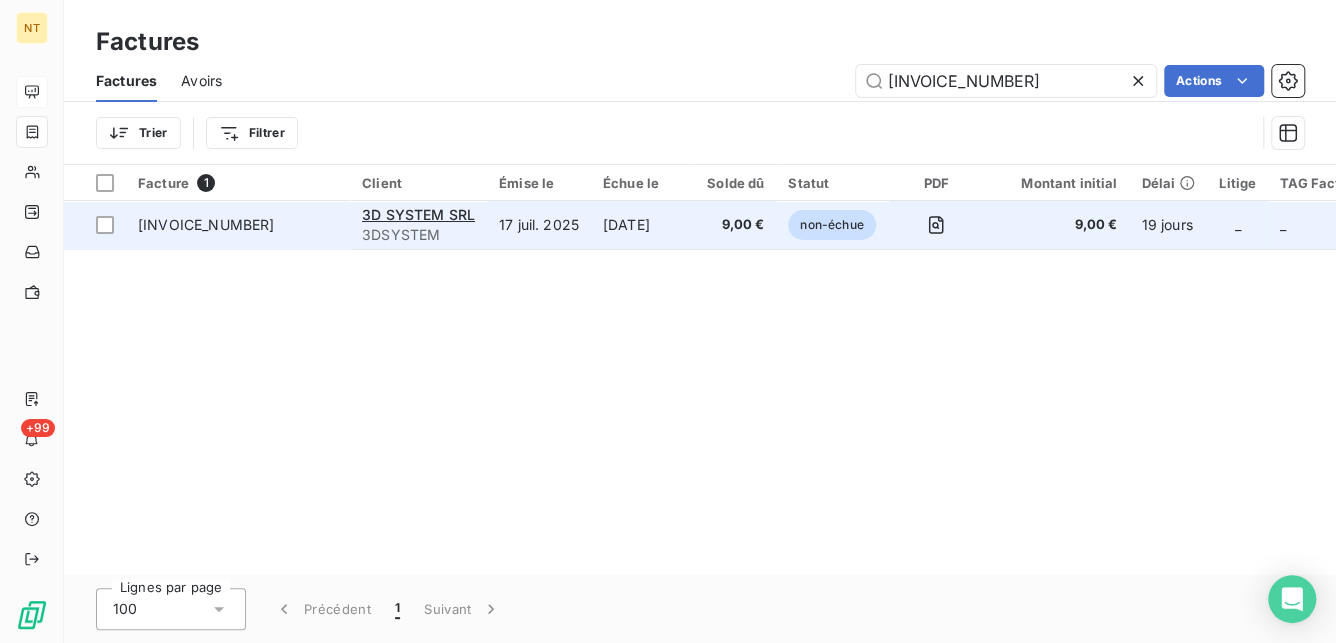 click on "[DATE]" at bounding box center [643, 225] 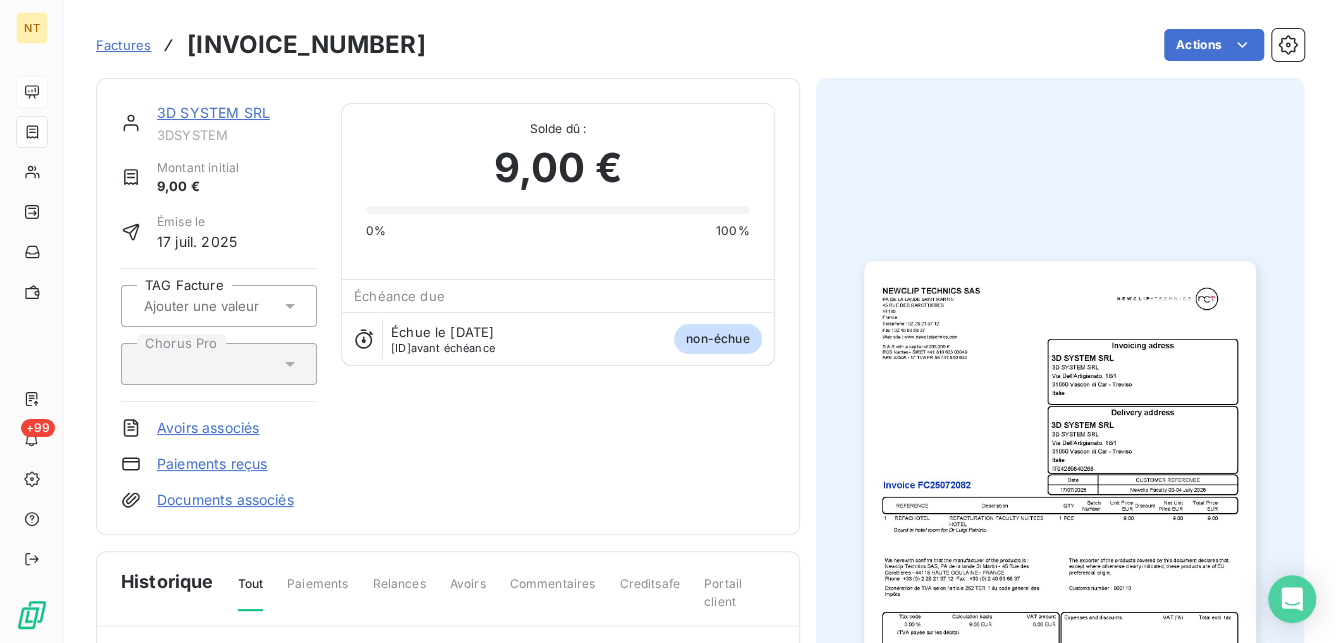 click at bounding box center (1060, 538) 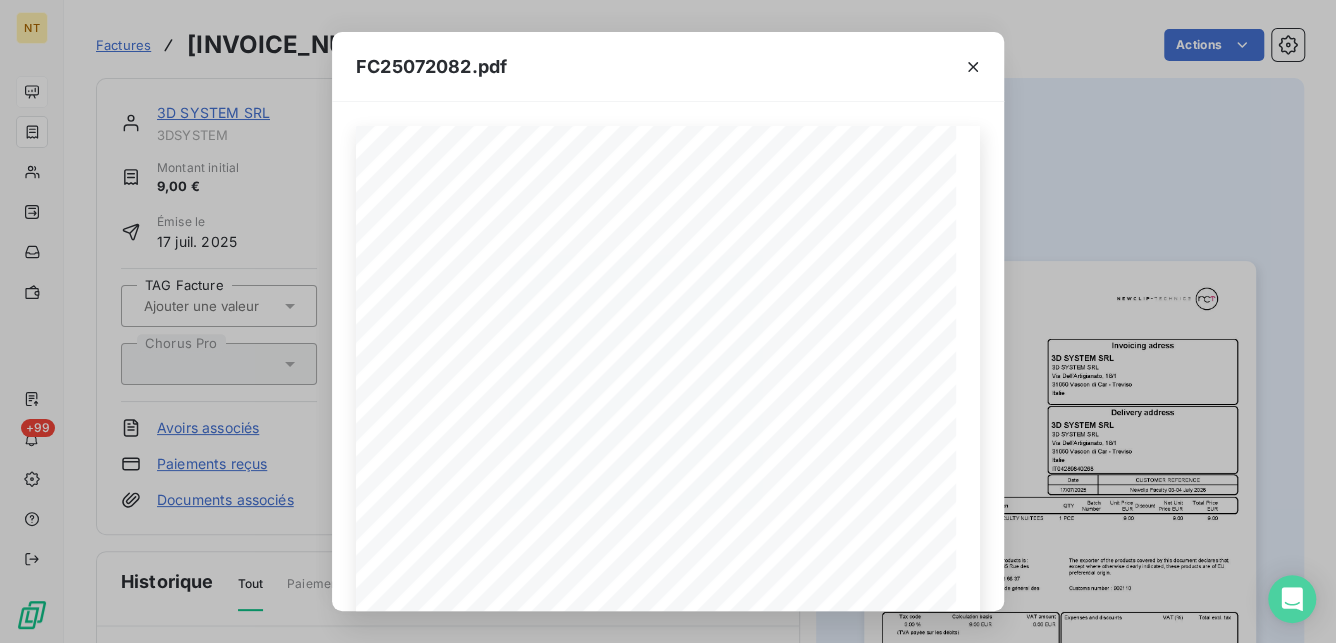 click on "Invoice [INVOICE_NUMBER] [ADDRESS] [POSTAL_CODE] [COUNTRY] Telephone : [PHONE] Fax : [PHONE] S.A.S with a capital of [NUMBER].[NUMBER] € RCS [CITY] - SIRET [NUMBER] APE [NUMBER] - N° TVA [NUMBER] Web site : [URL] [COMPANY_NAME] [COMPANY_NAME] [ADDRESS] [POSTAL_CODE] [CITY] [COUNTRY] [COMPANY_NAME] [ADDRESS] [POSTAL_CODE] [CITY] [COUNTRY] [CUSTOMER_REFERENCE] Date [COMPANY_NAME] Faculty [DATE] [DATE] Invoice [INVOICE_NUMBER] REFERENCE QTY Unit Price [CURRENCY] Discount Total Price [CURRENCY] Description Net Unit Price [CURRENCY] Batch Number [NUMBER] PCE [NUMBER].[NUMBER] [NUMBER].[NUMBER] [PERSON_NAME] [COMPANY_NAME] [COMPANY_NAME] [COMPANY_NAME]" at bounding box center [668, 321] 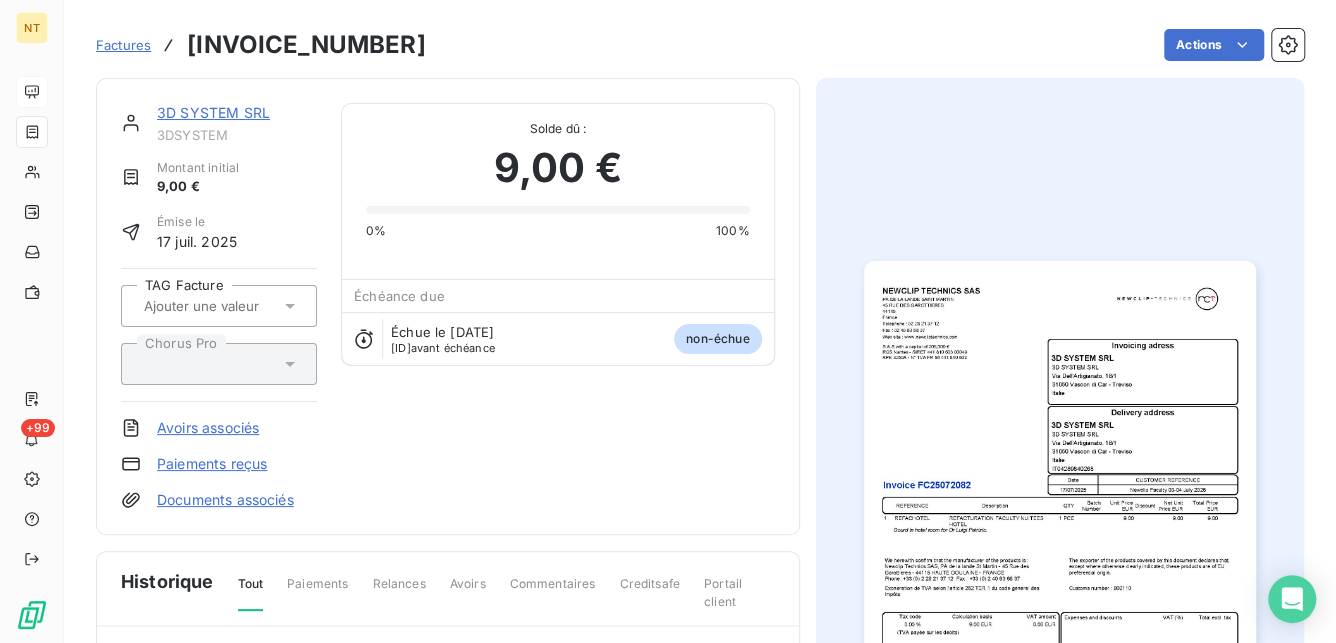 click on "Factures" at bounding box center (123, 45) 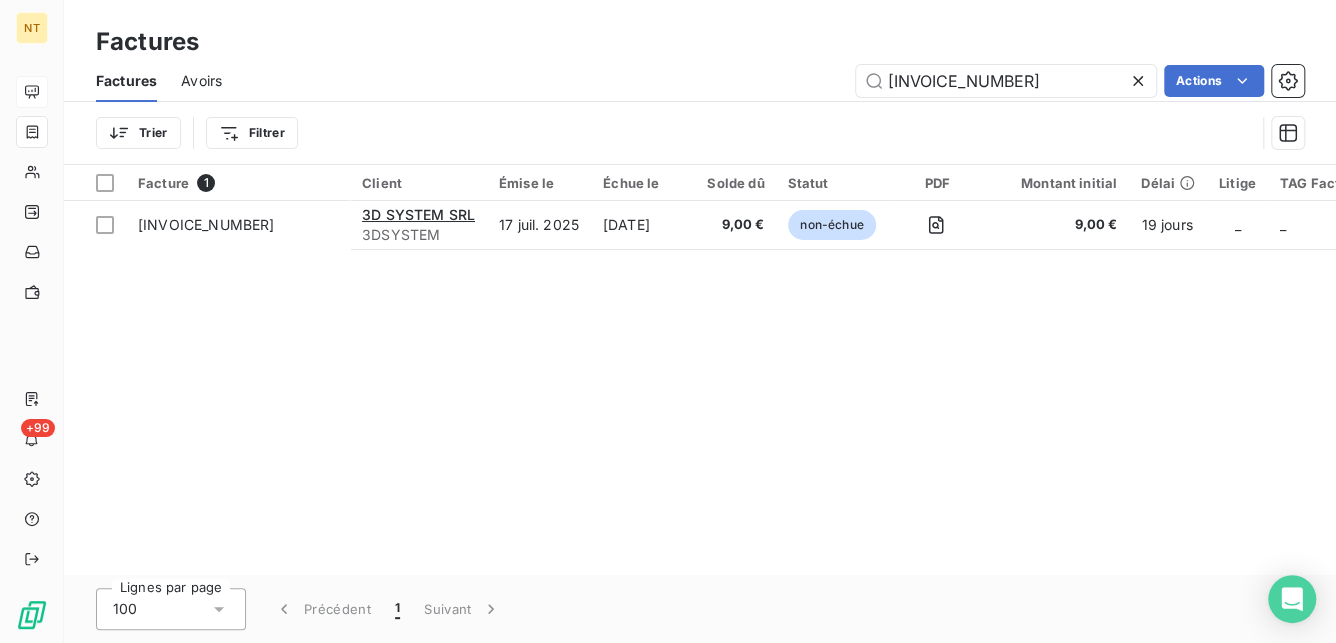 drag, startPoint x: 1008, startPoint y: 78, endPoint x: 669, endPoint y: 75, distance: 339.01328 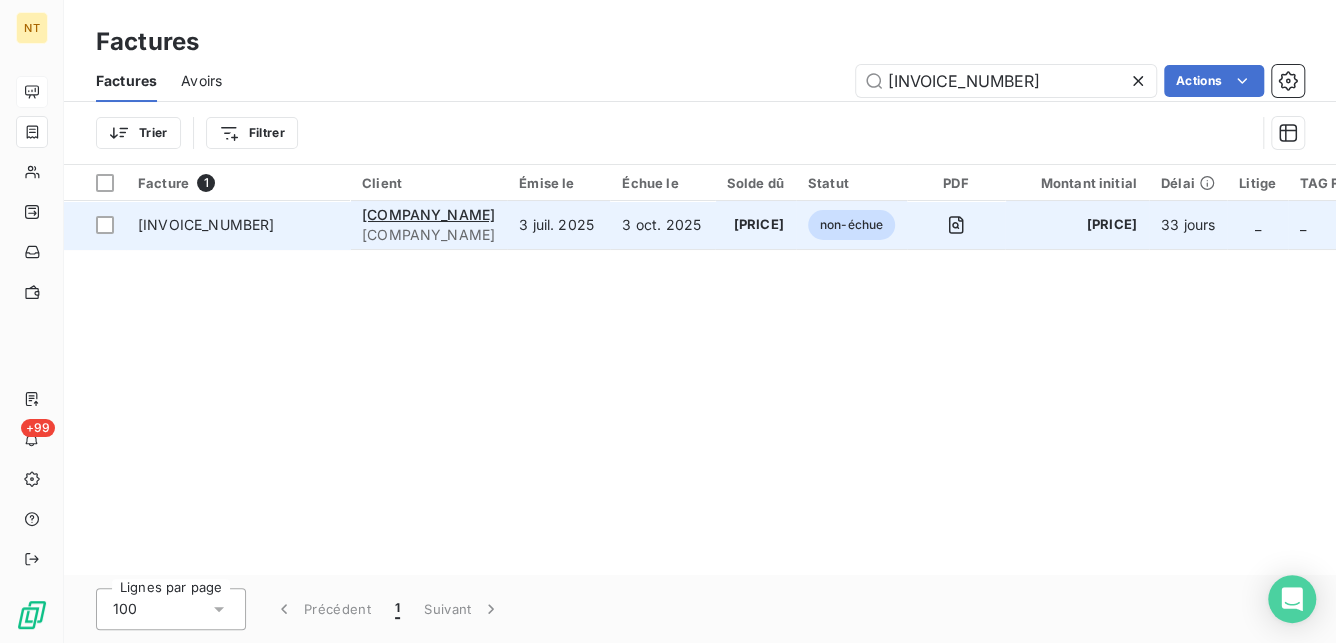 type on "[INVOICE_NUMBER]" 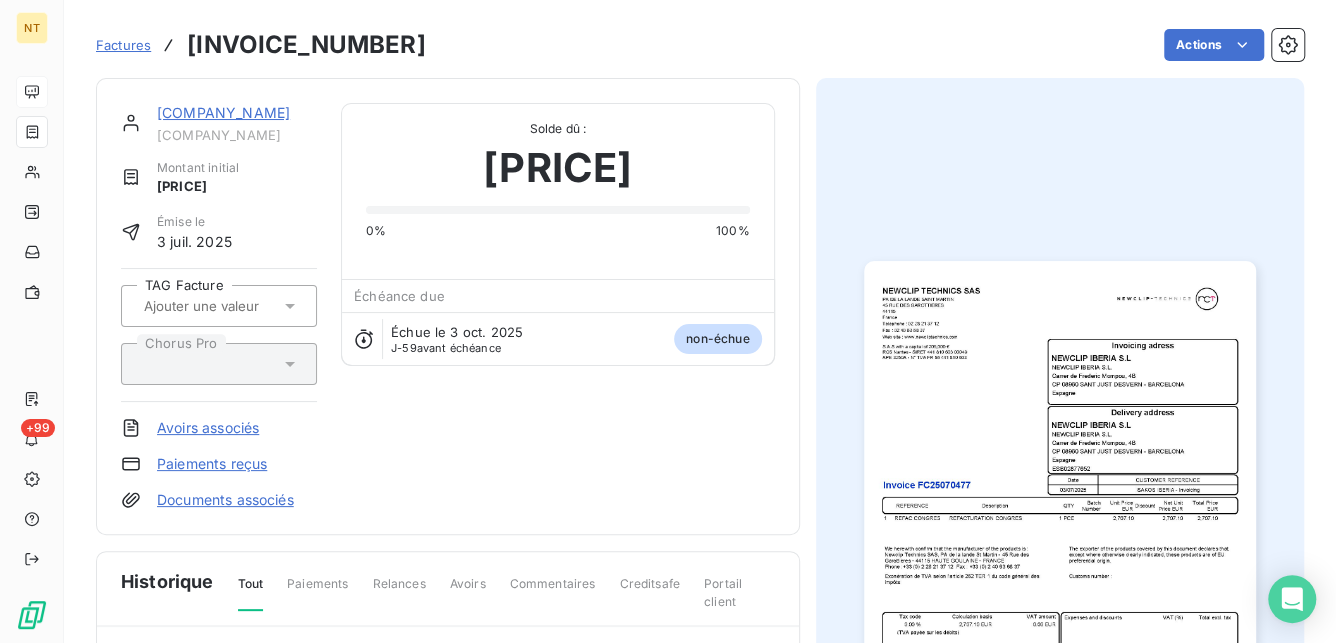 click at bounding box center [1060, 538] 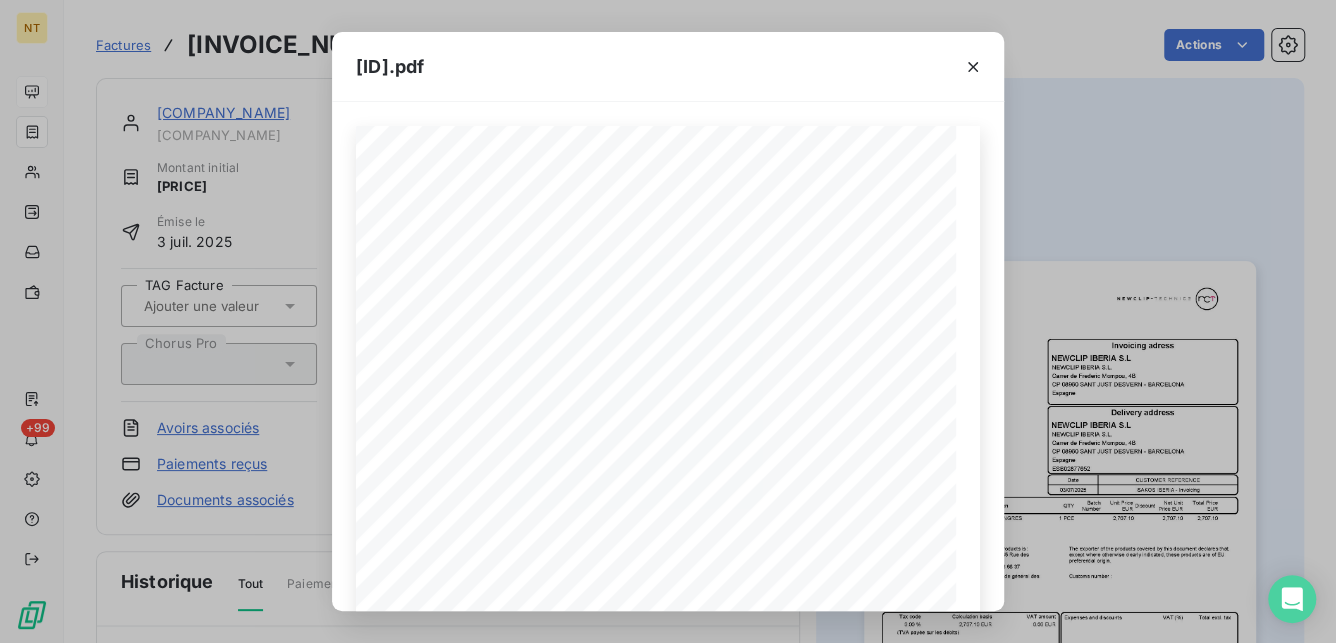 click on "PA DE LA LANDE SAINT MARTIN 45 RUE DES GAROTTIERES 44115 [COUNTRY] Telephone : [PHONE] Fax : [PHONE] S.A.S with a capital of 205,000 € RCS Nantes - SIRET 441 810 603 00049 APE 3250A - N° TVA FR 56 441 810 603 Web site : www.newcliptechnics.com NEWCLIP TECHNICS SAS NEWCLIP IBERIA S.L Carrer de Frederic Mompou, 4B CP 08960 SANT JUST DESVERN - BARCELONA Espagne NEWCLIP IBERIA S.L. Invoicing adress NEWCLIP IBERIA S.L Carrer de Frederic Mompou, 4B CP 08960 SANT JUST DESVERN - BARCELONA Espagne NEWCLIP IBERIA S.L. Delivery address ESB02877652 CUSTOMER REFERENCE Date ISAKOS IBERIA - Invoicing 03/07/2025 Invoice FC25070477 REFERENCE   QTY   Unit Price EUR Discount   Total Price EUR Description   Net Unit Price EUR Batch Number 1 PCE   2,707.10   2,707.10 1   REFAC CONGRES   REFACTURATION CONGRES   2,707.10 We herewith confirm that the manufacturer of the products is : Newclip Technics SAS, PA de la lande St Martin - 45 Rue des Garottières - 44115 HAUTE GOULAINE - [COUNTRY] impôts Tax code" at bounding box center (668, 321) 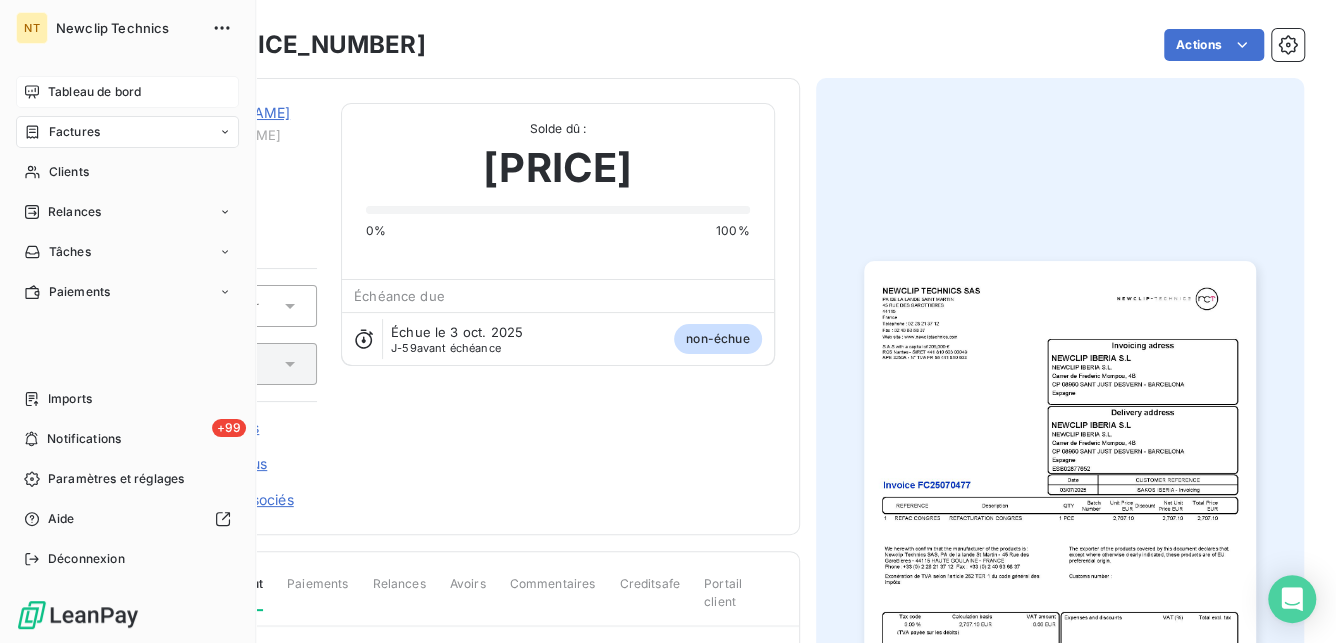 click on "Factures" at bounding box center [127, 132] 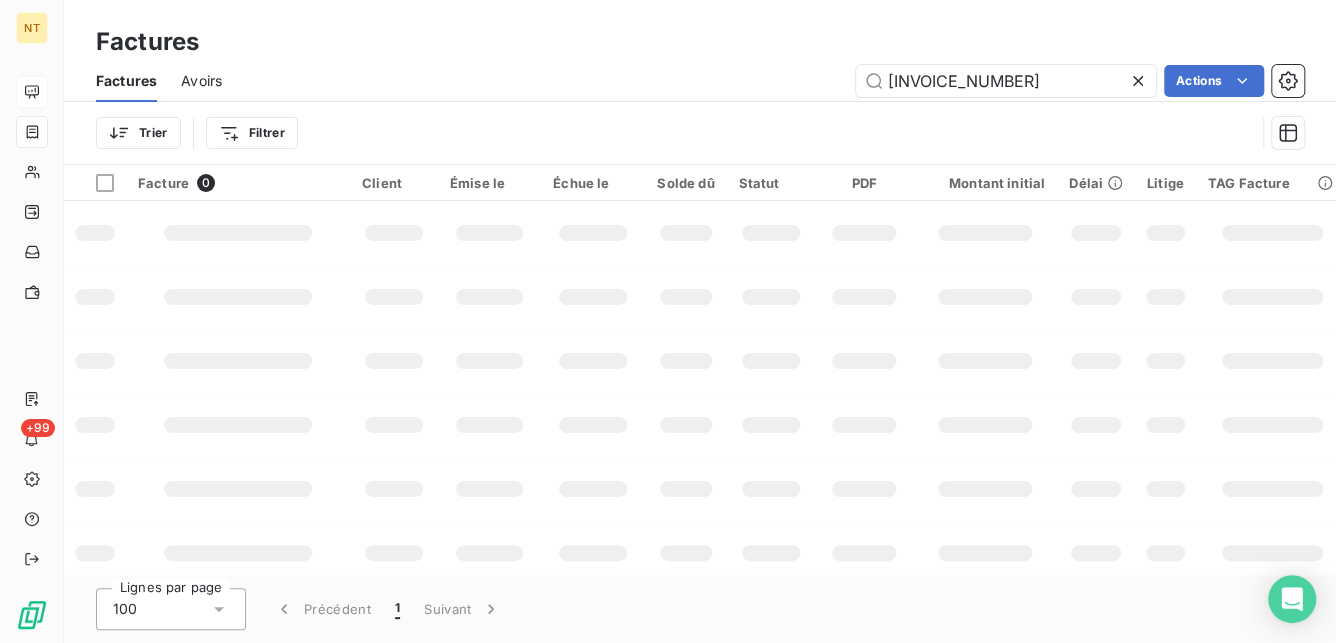 click on "Avoirs" at bounding box center (201, 81) 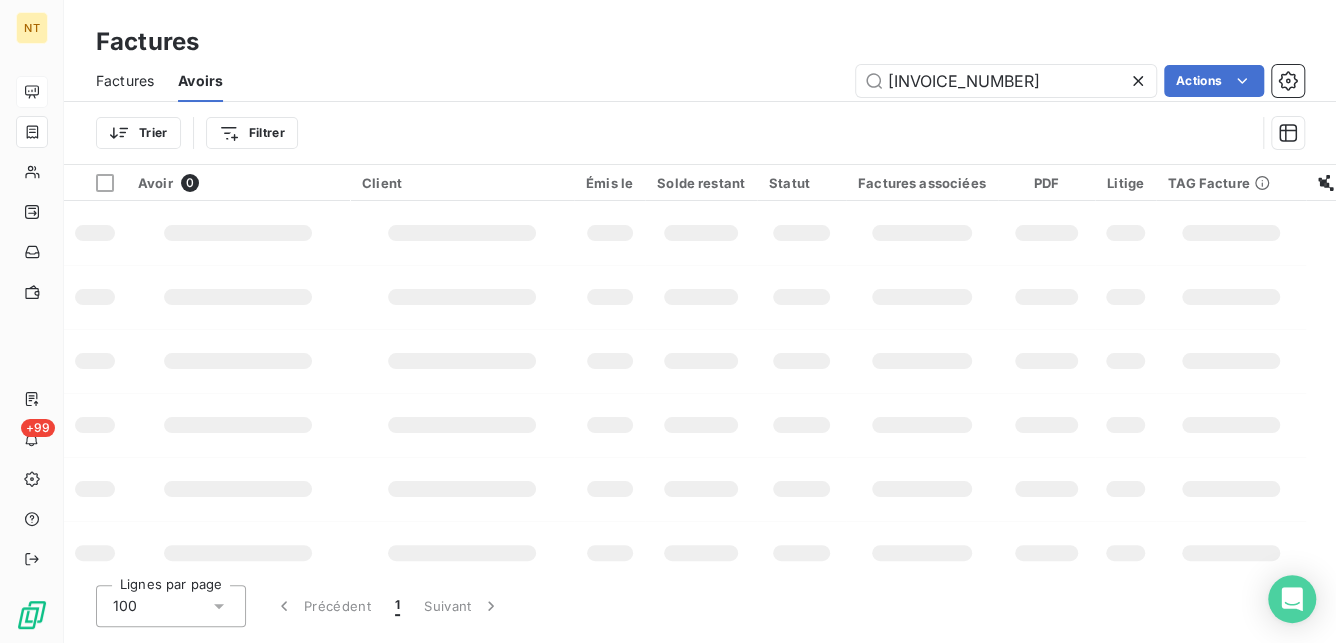 drag, startPoint x: 1017, startPoint y: 73, endPoint x: 746, endPoint y: 64, distance: 271.1494 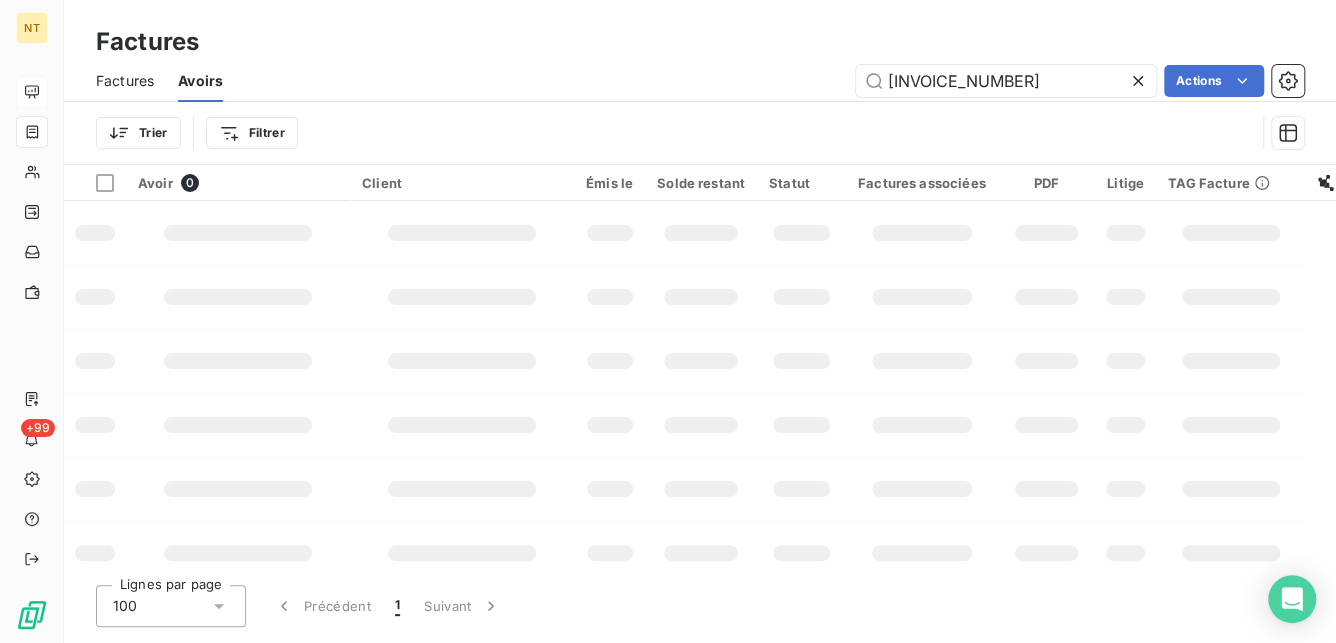 click on "[ID] Actions" at bounding box center [775, 81] 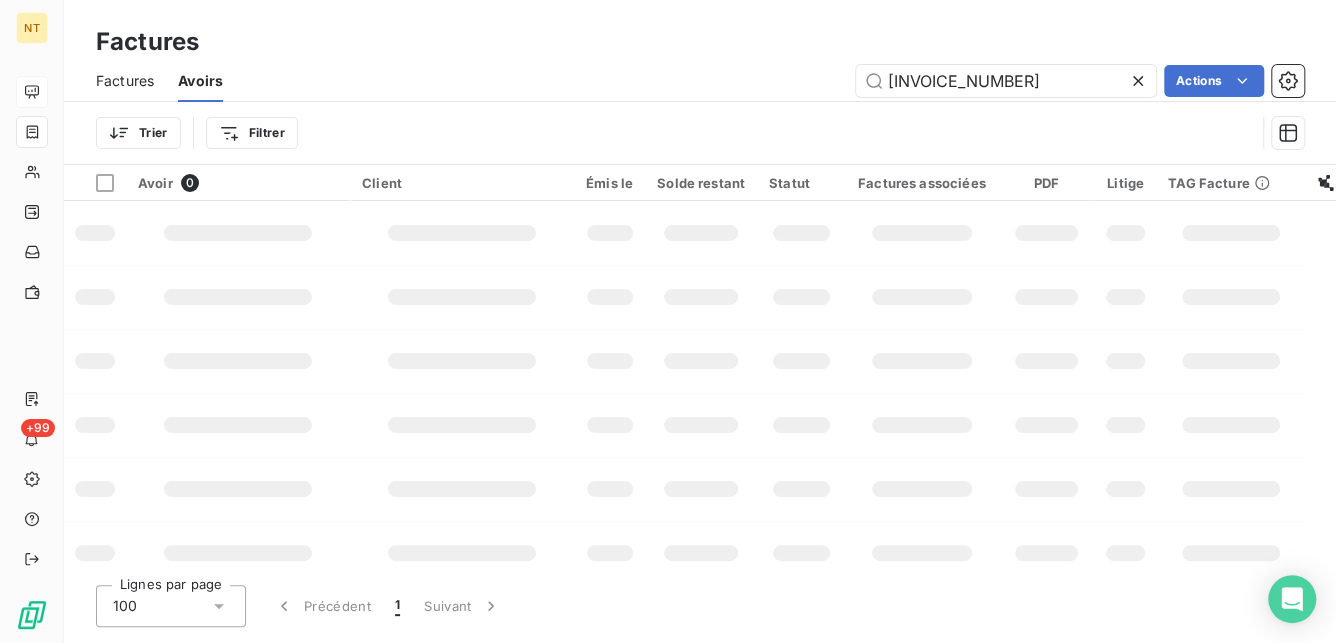 type on "[INVOICE_NUMBER]" 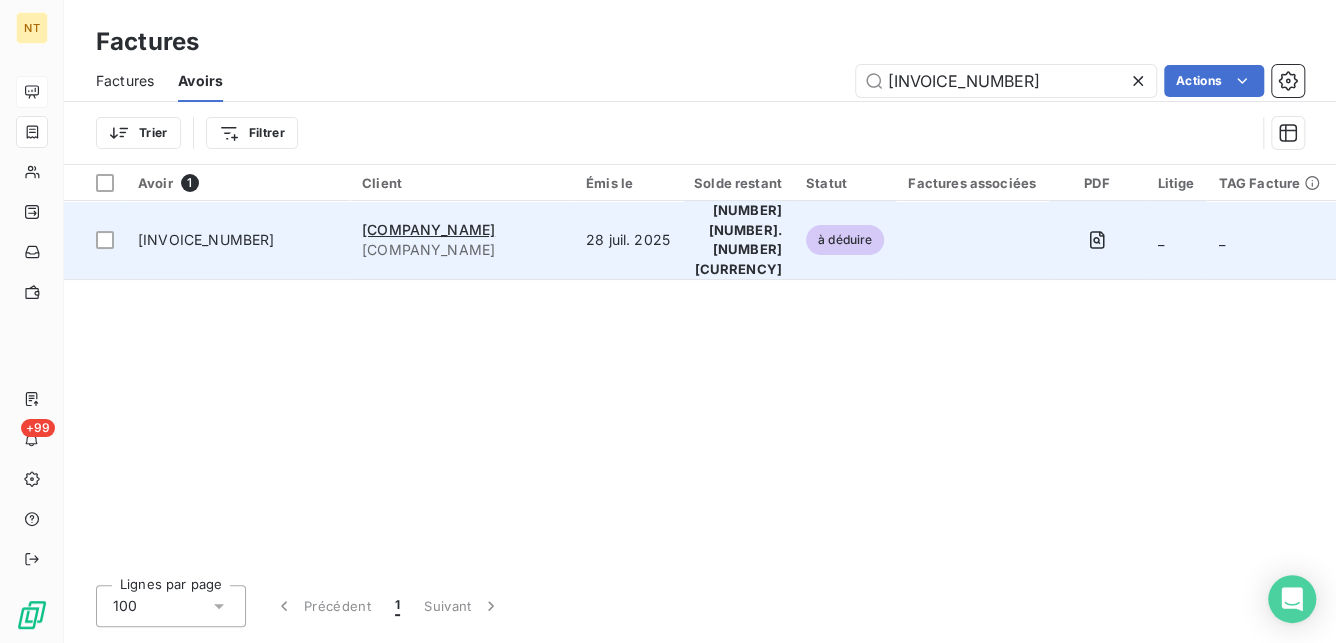 click on "à déduire" at bounding box center [845, 240] 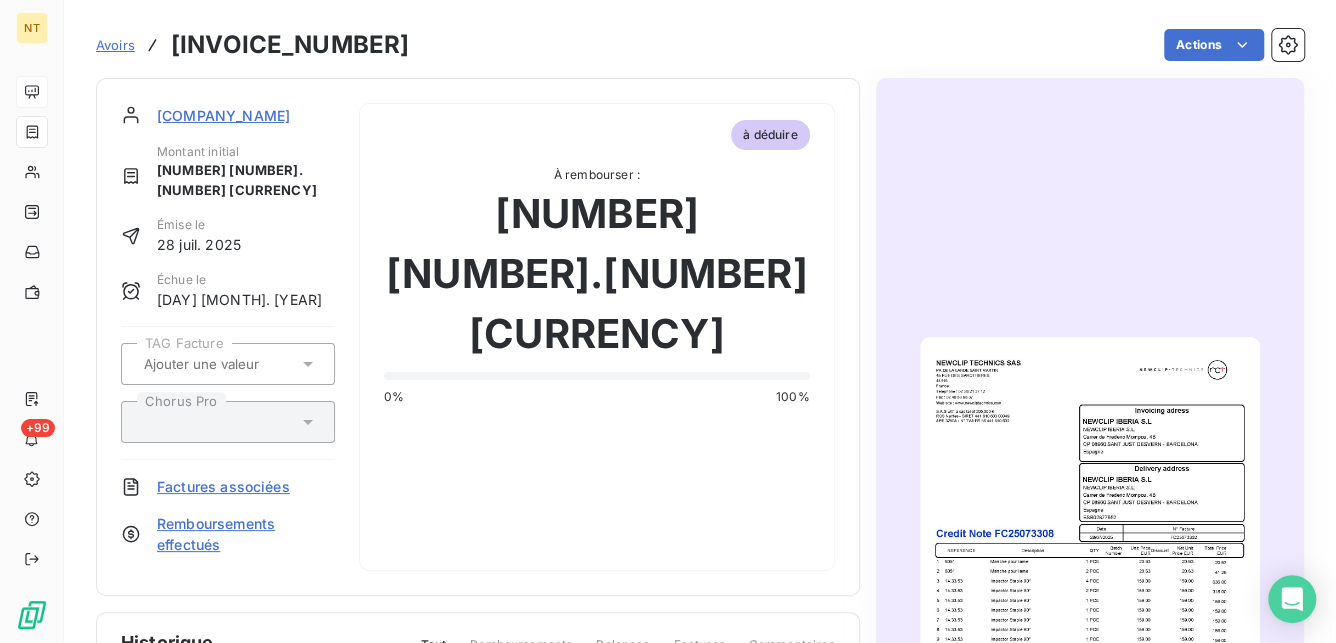 click at bounding box center (1090, 577) 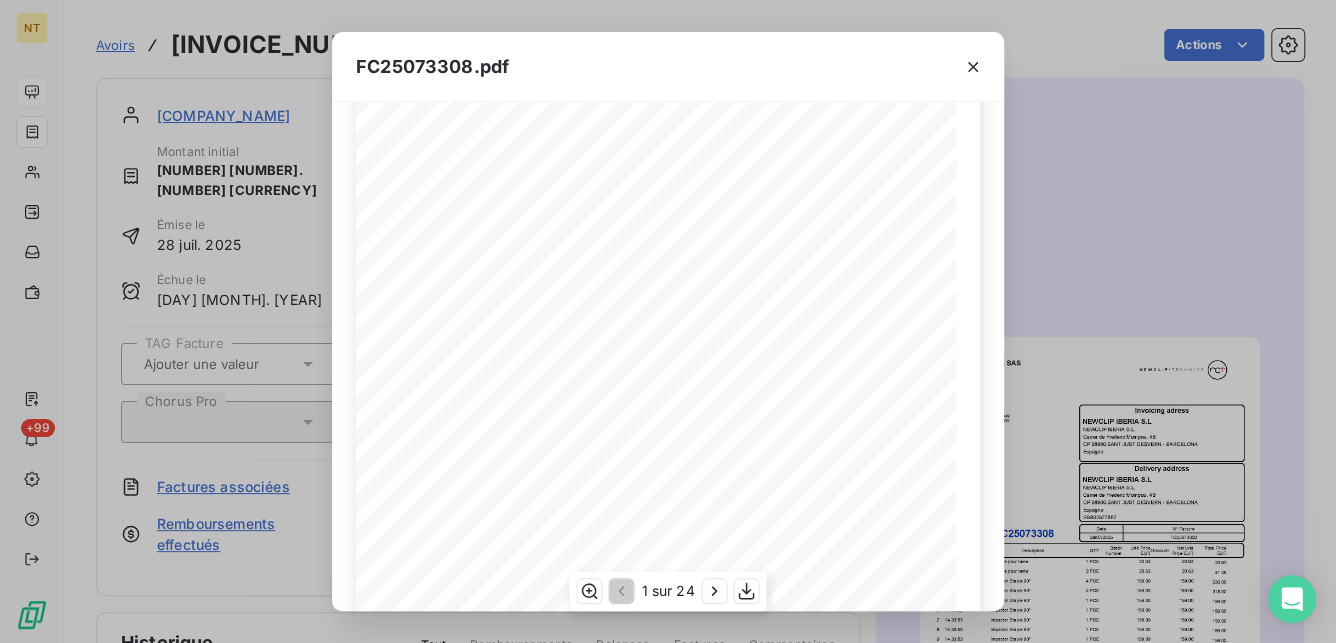 scroll, scrollTop: 387, scrollLeft: 0, axis: vertical 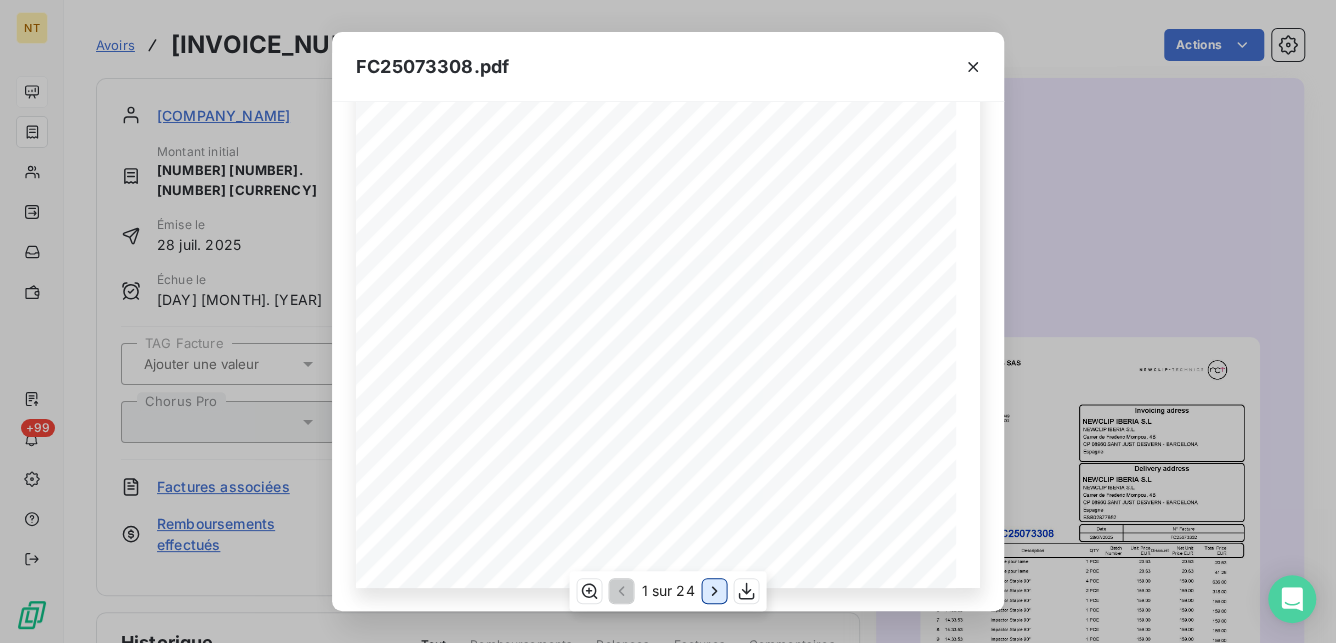 click 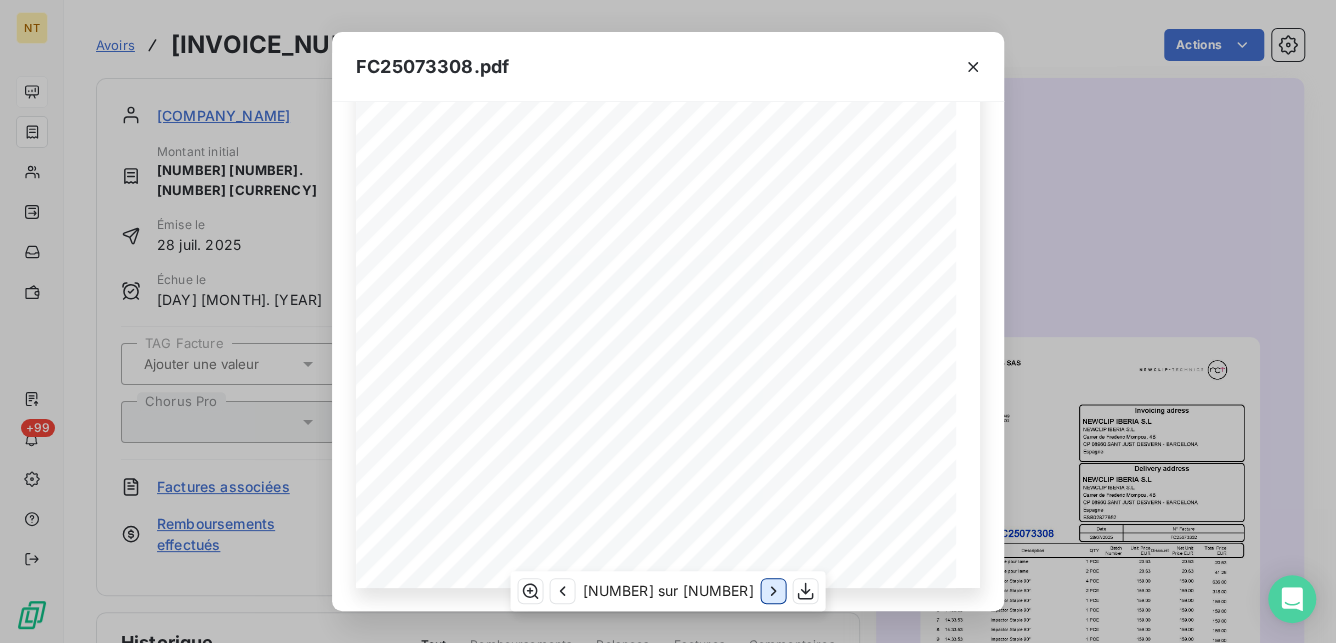 click 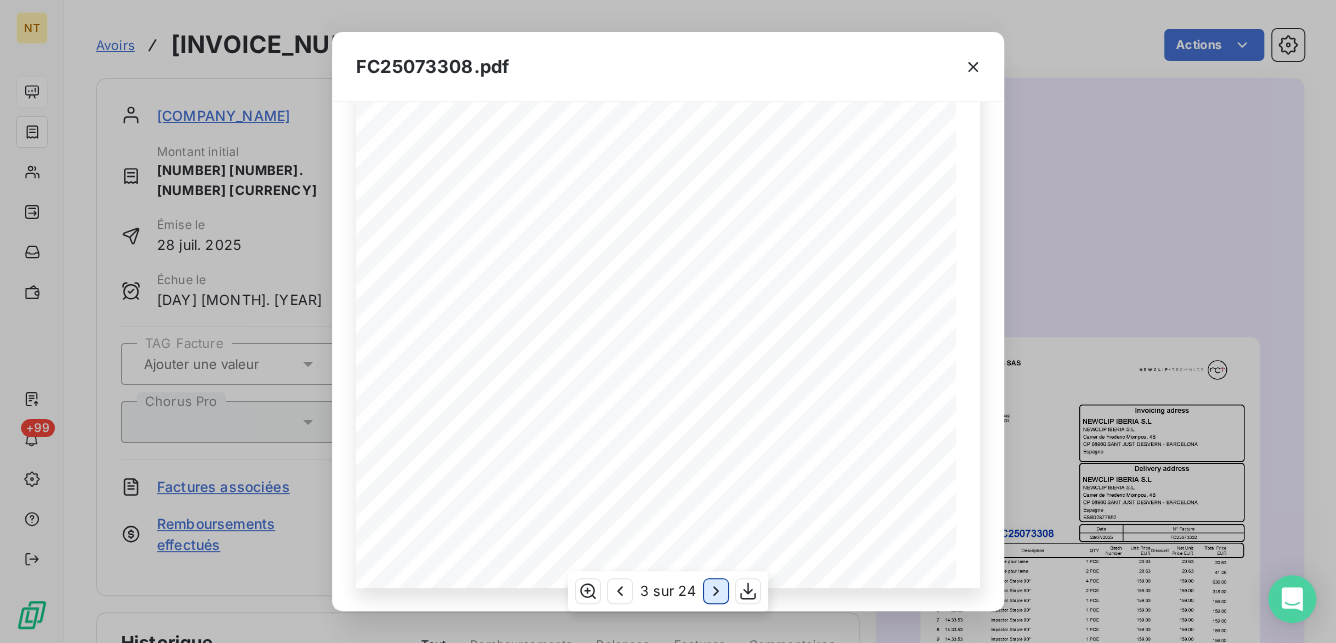 click 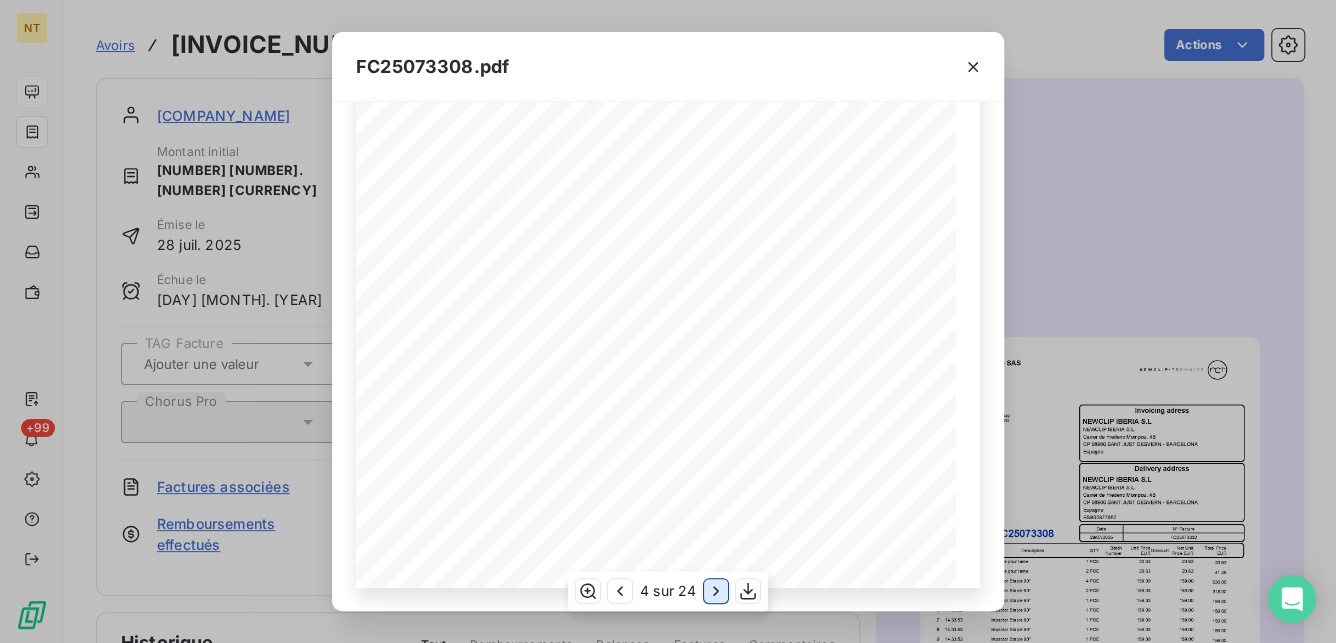 click 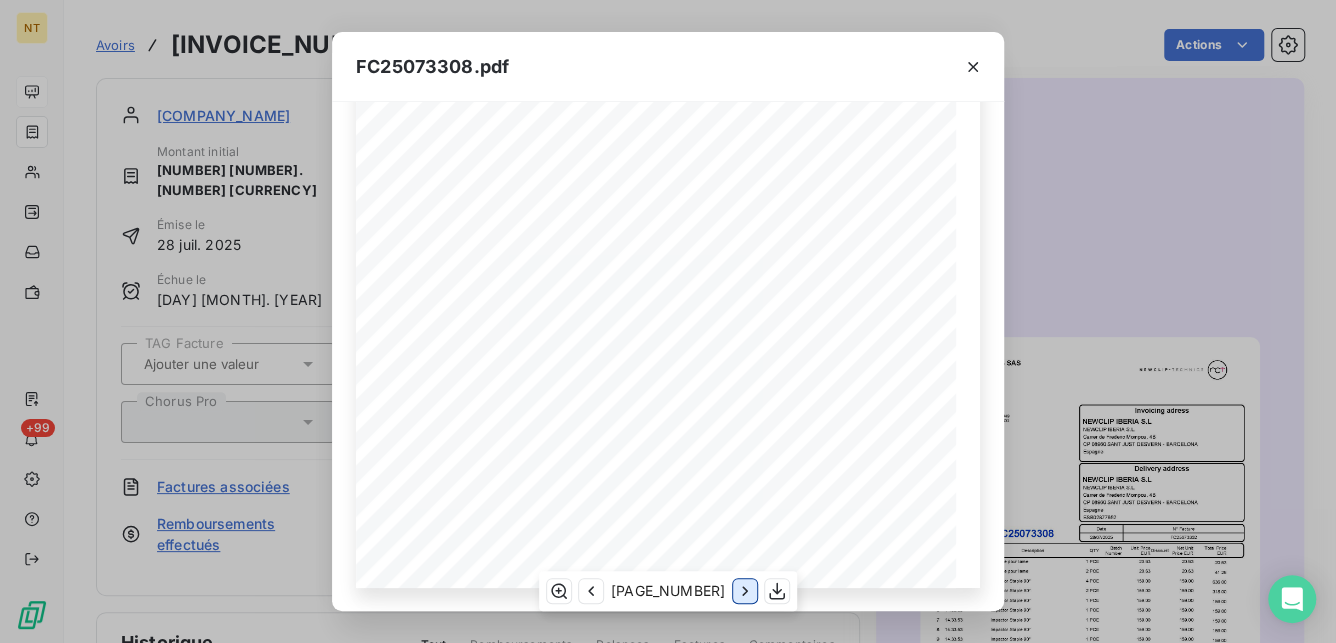 click 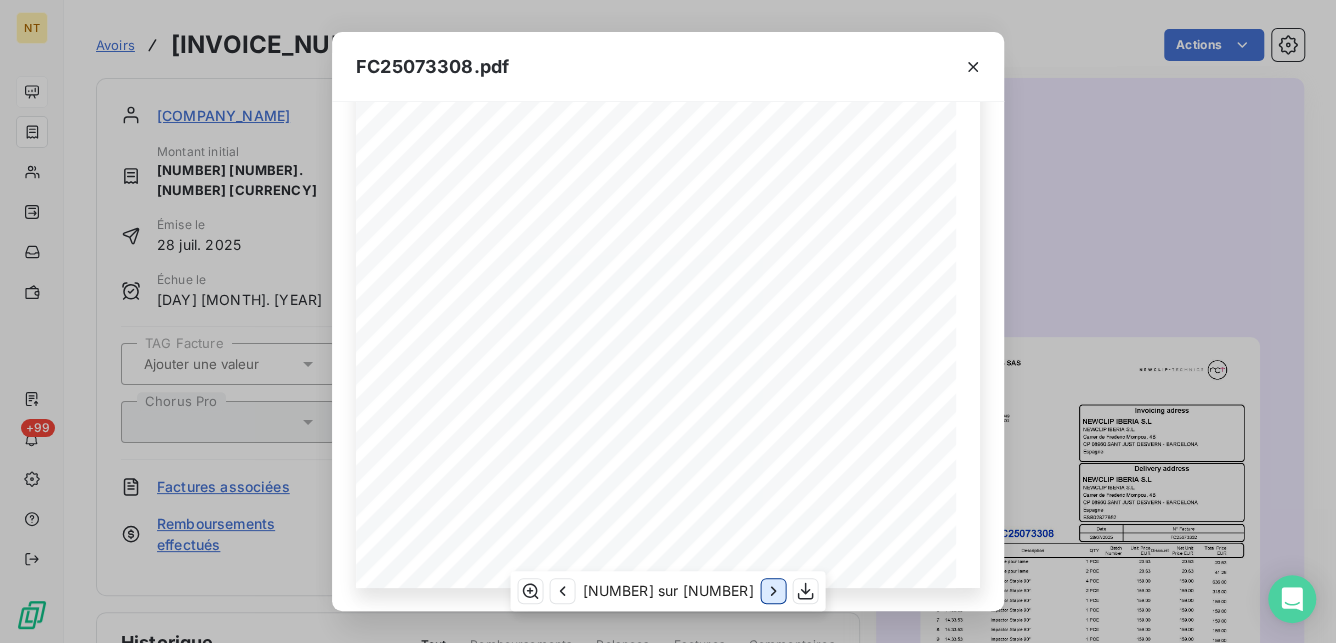 click 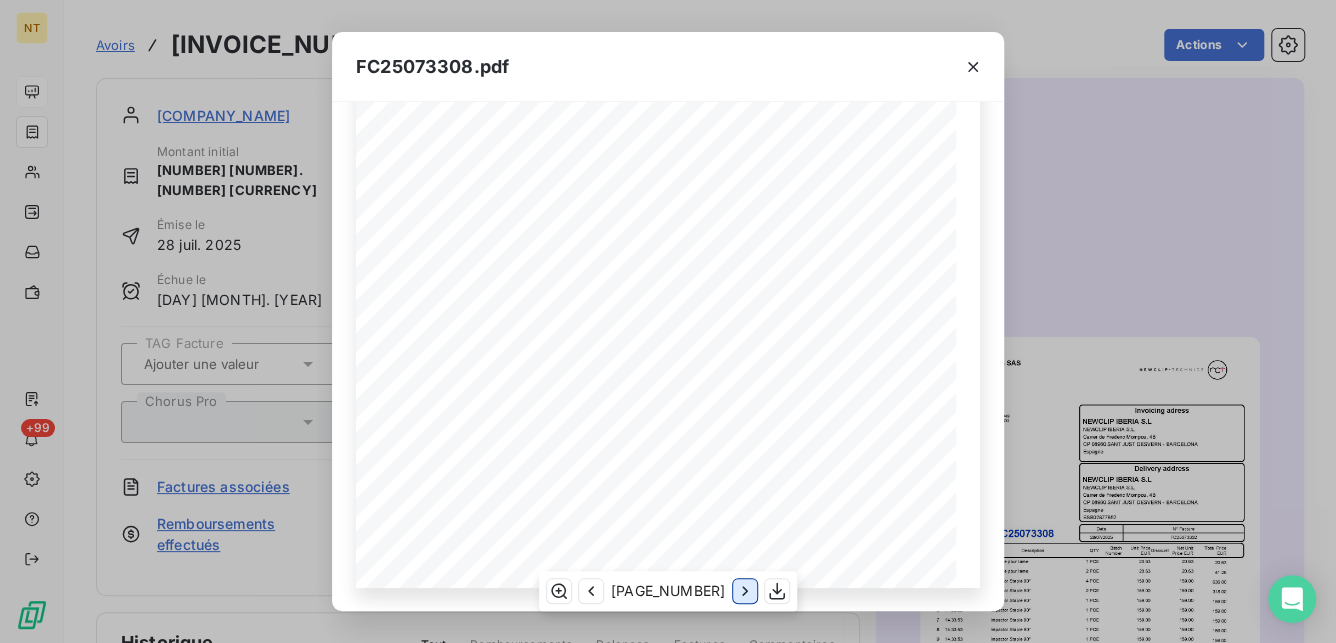 click 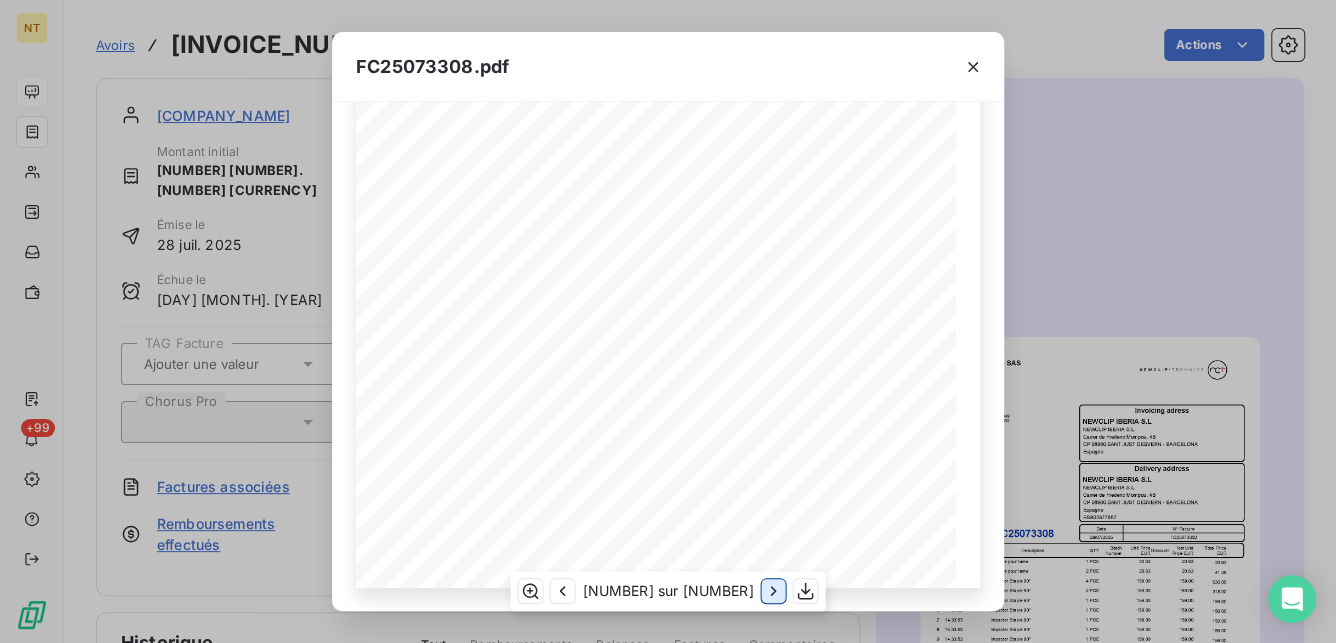 click 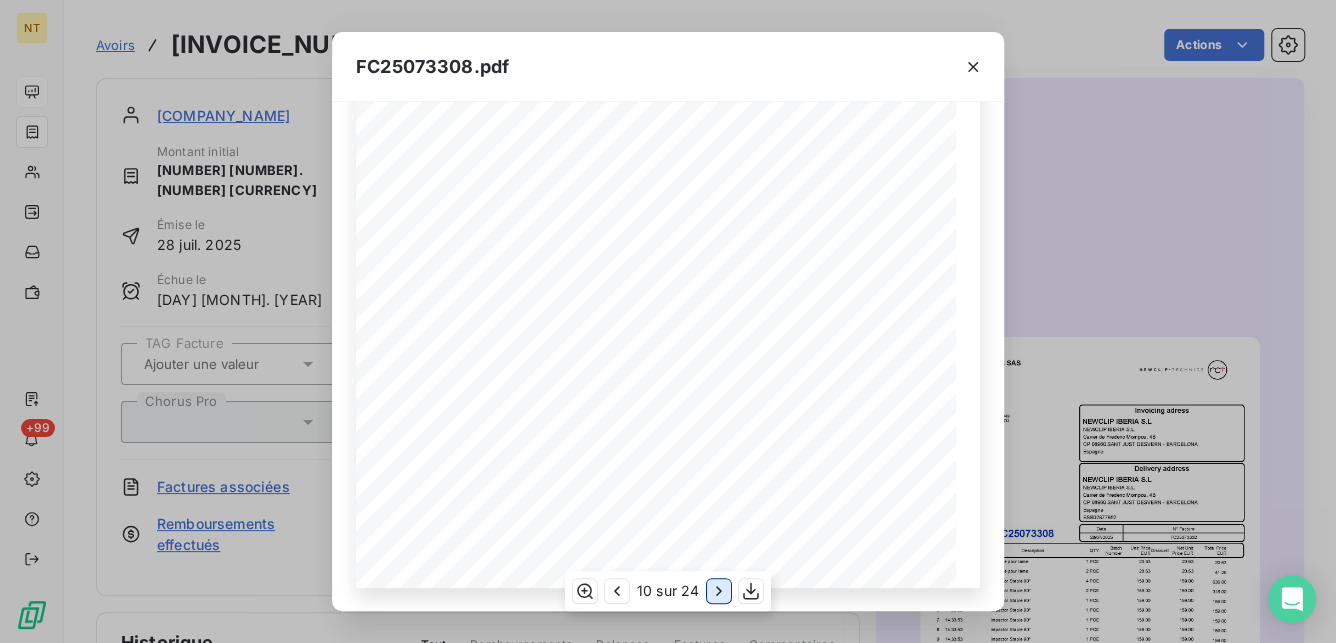 click 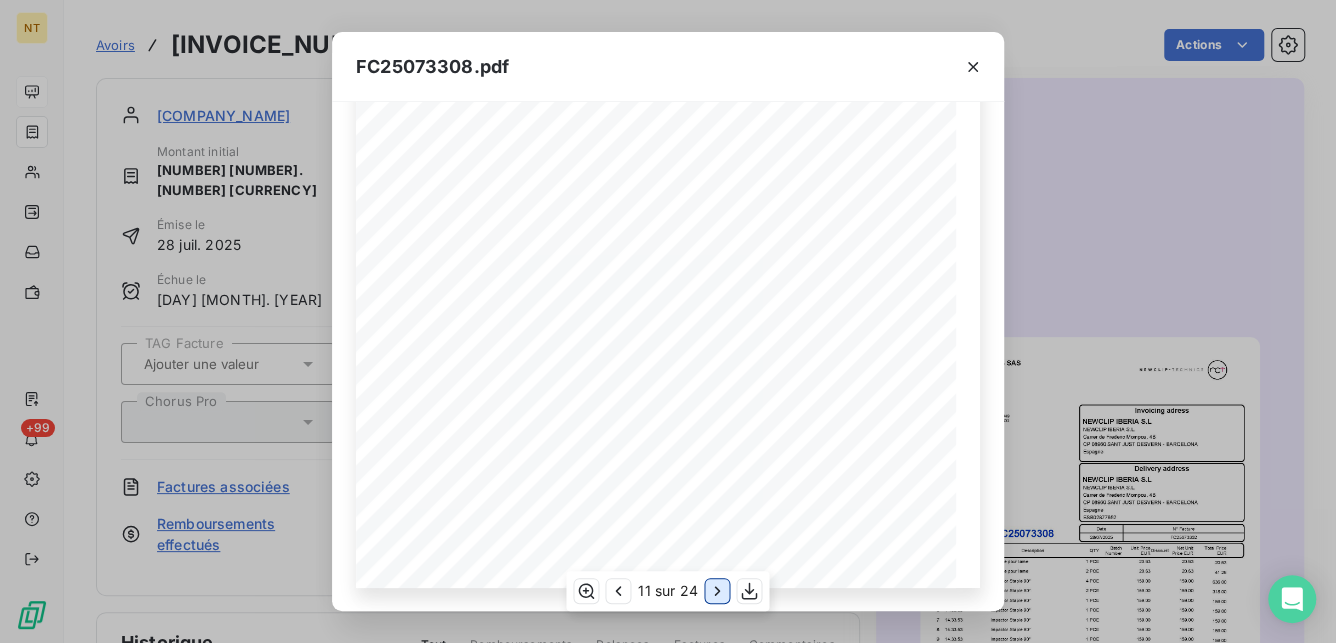 click 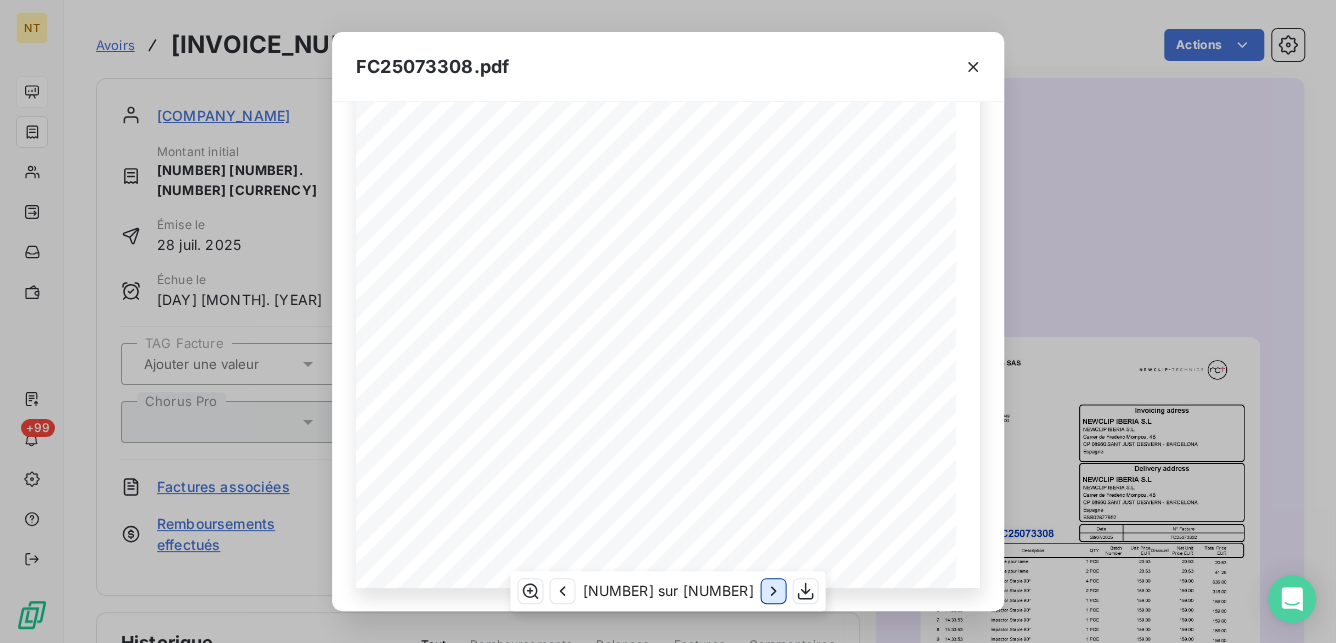 click 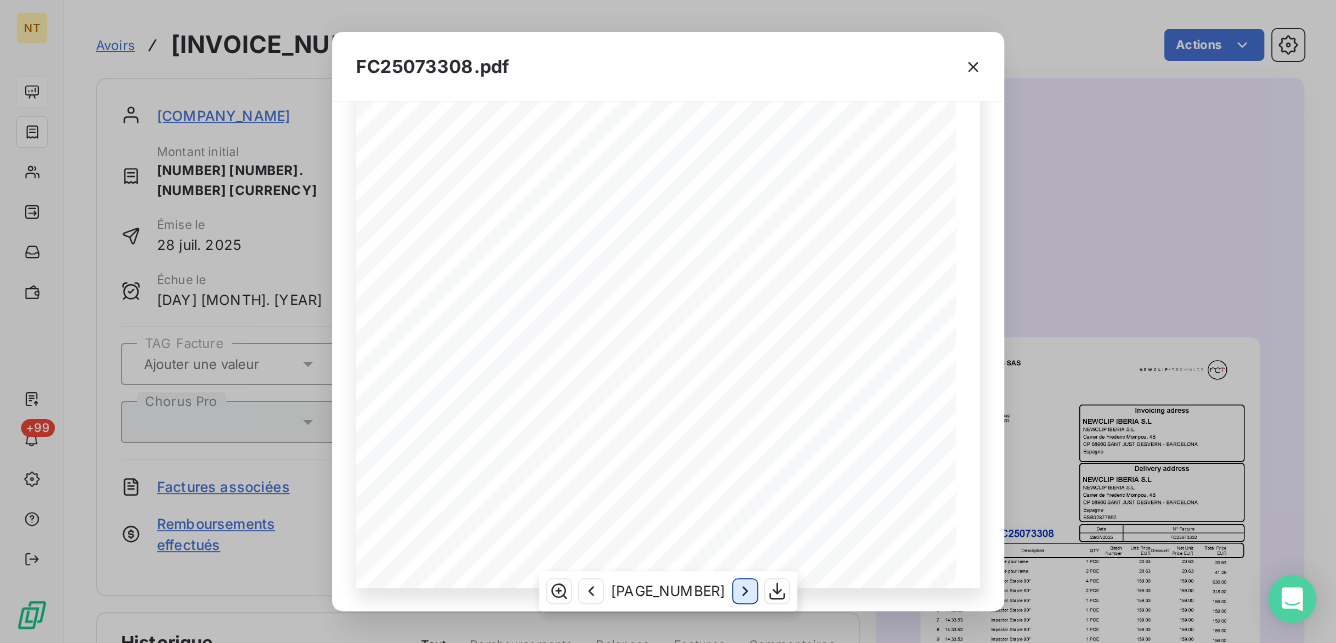 click 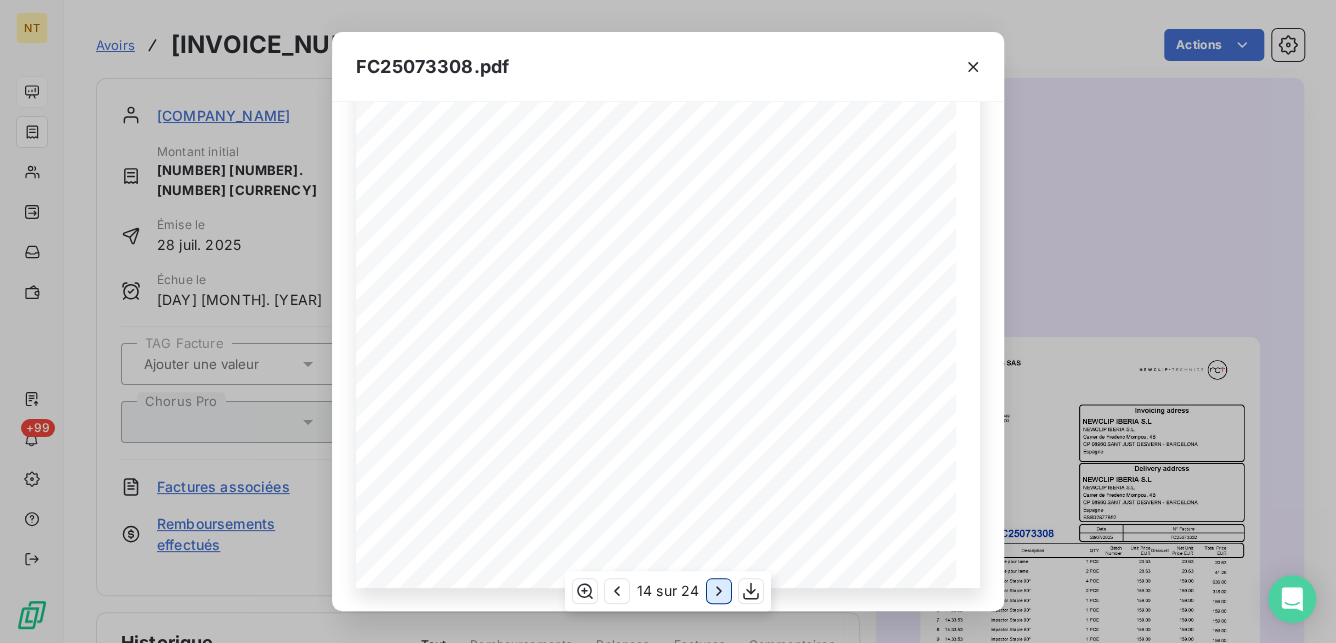 click 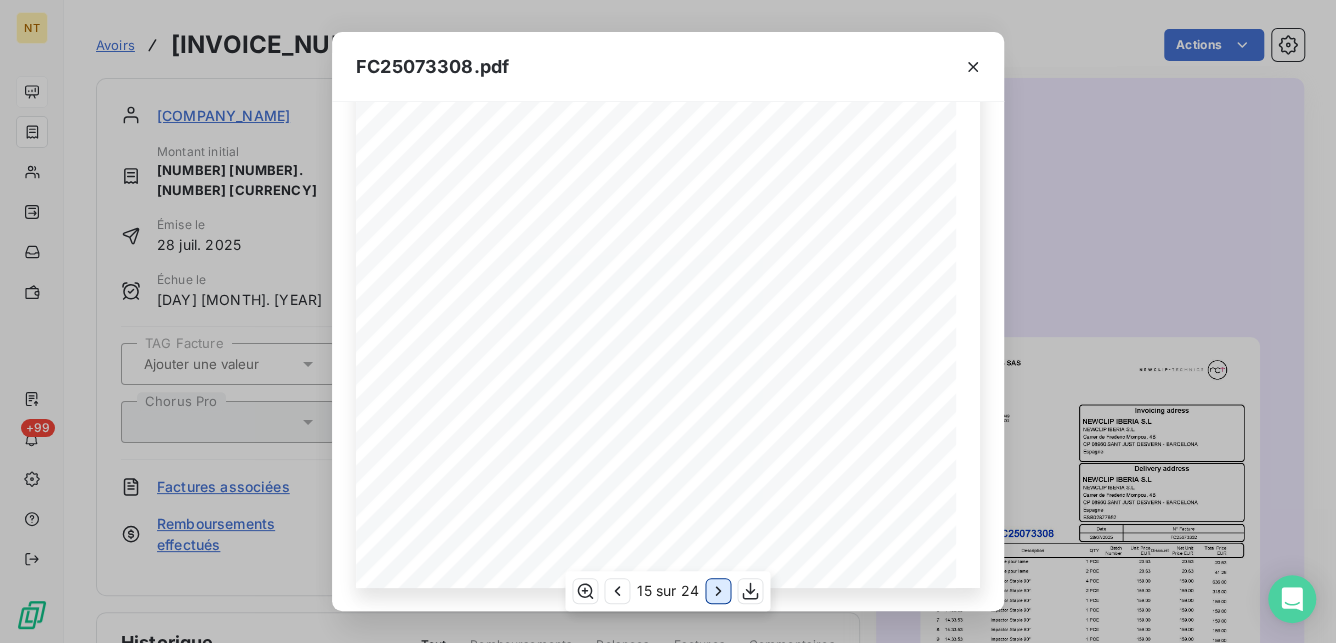 click 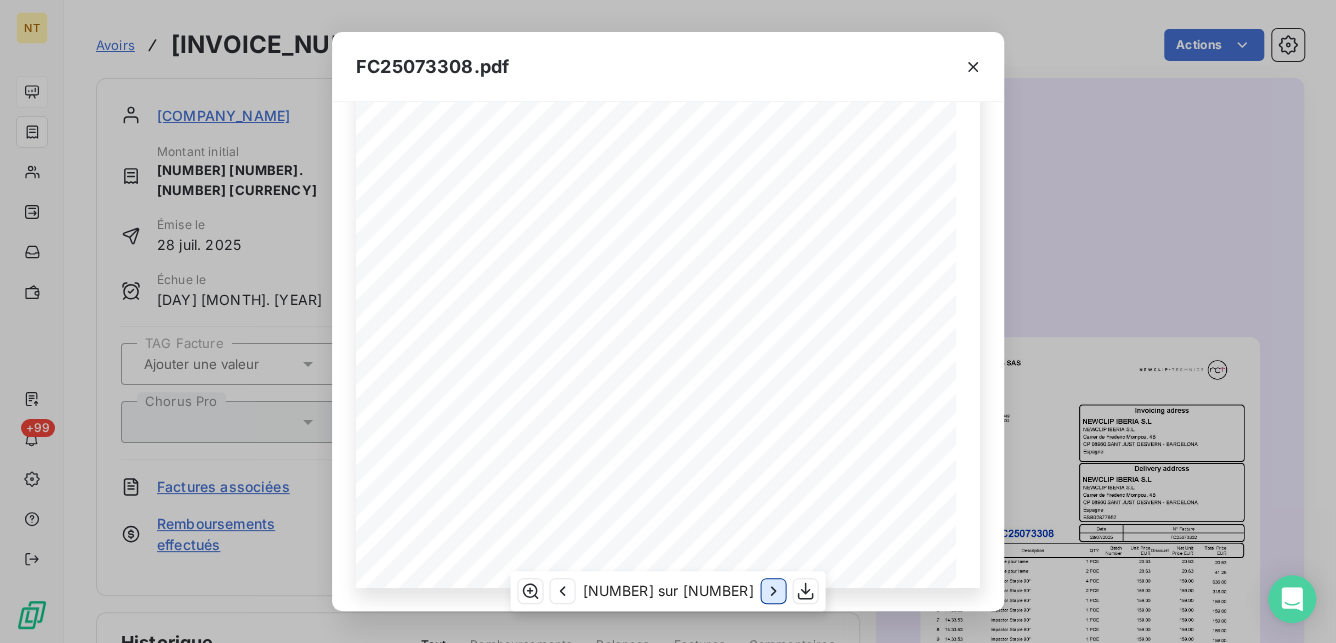 click 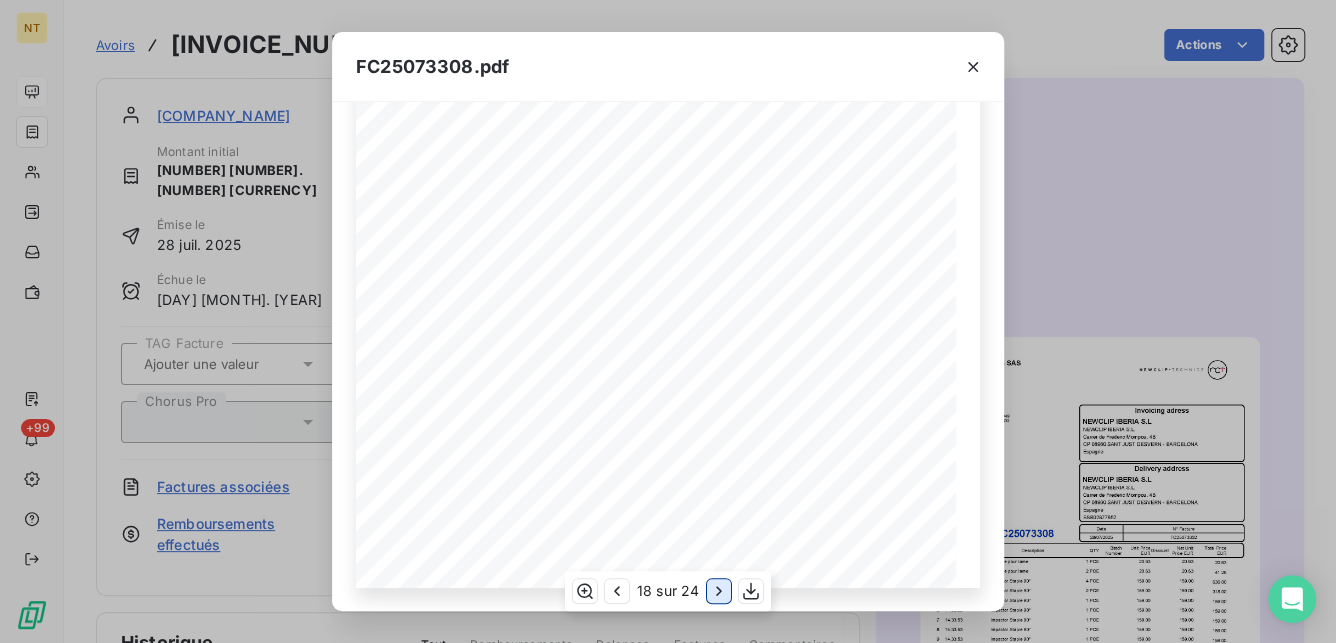 click 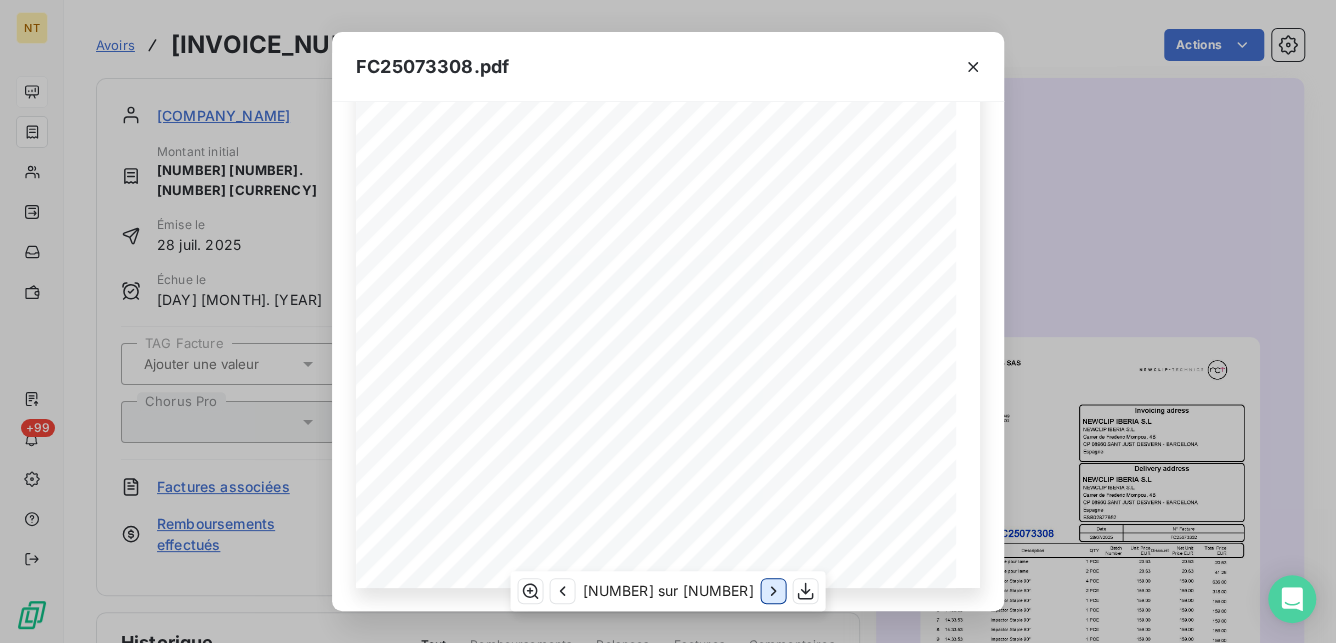 click 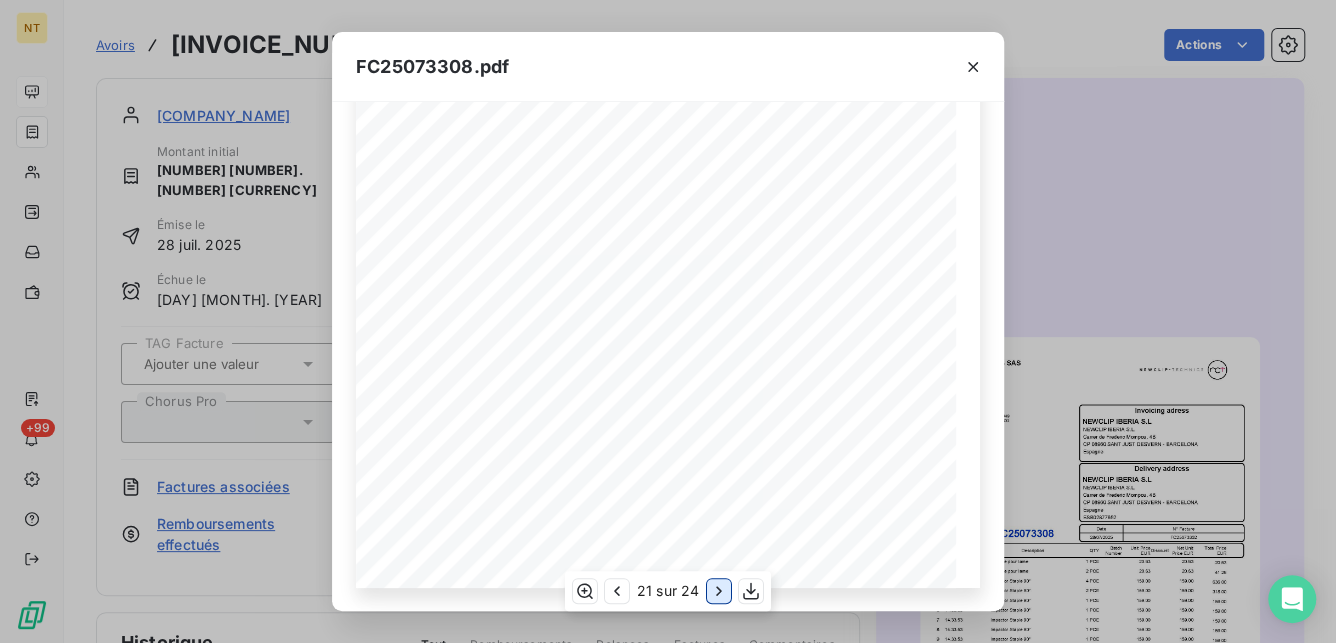 click 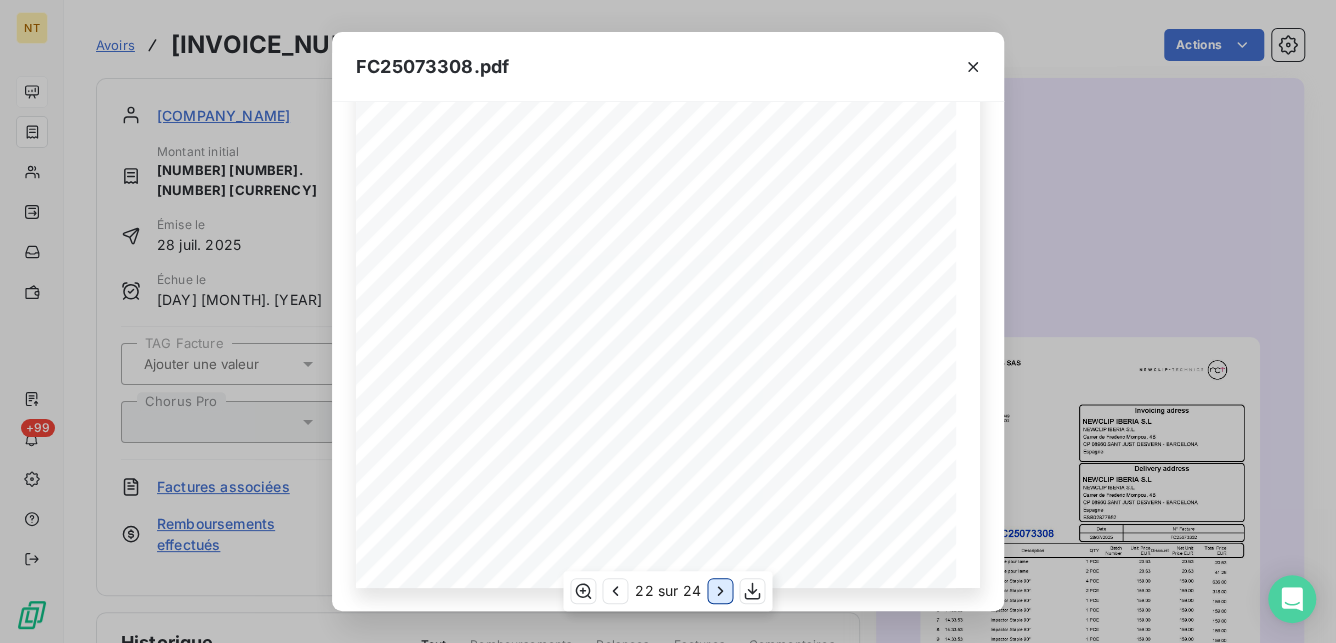 click 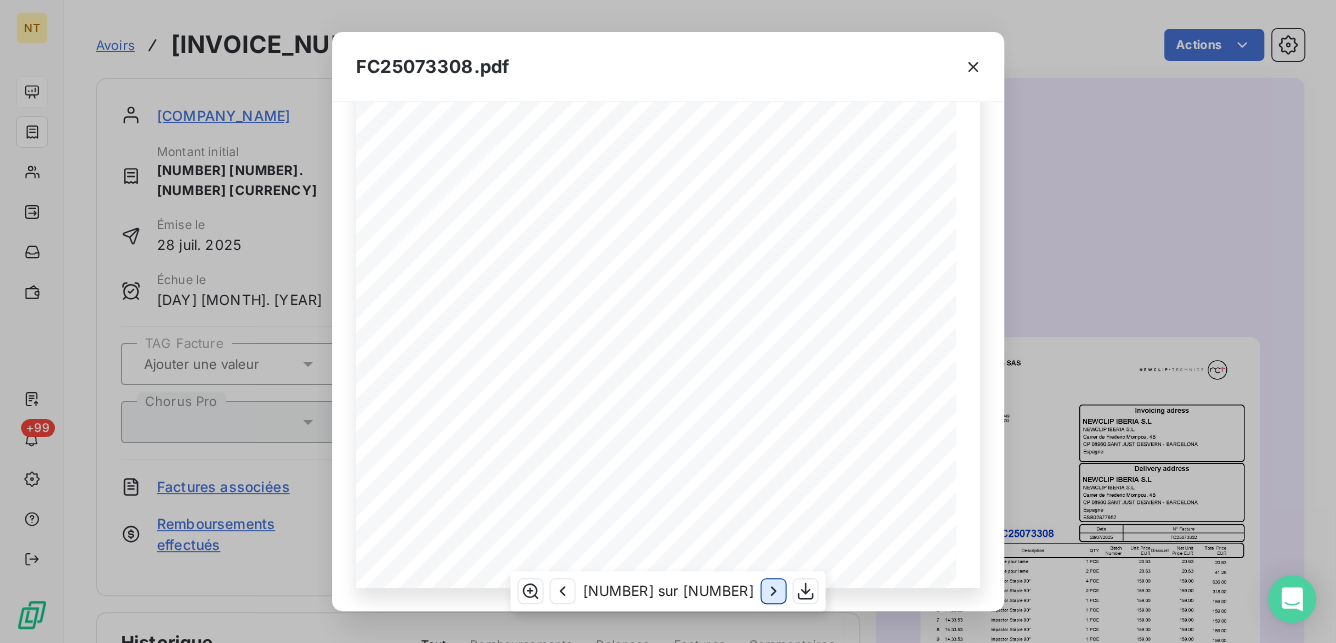 click 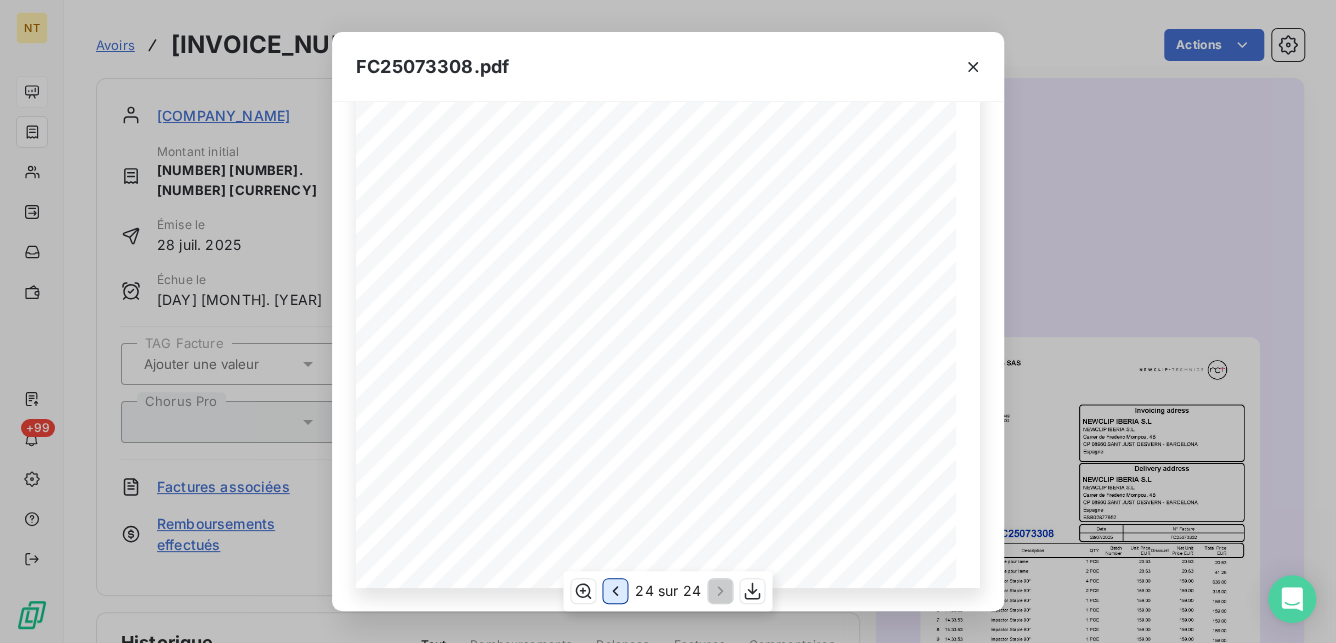 click 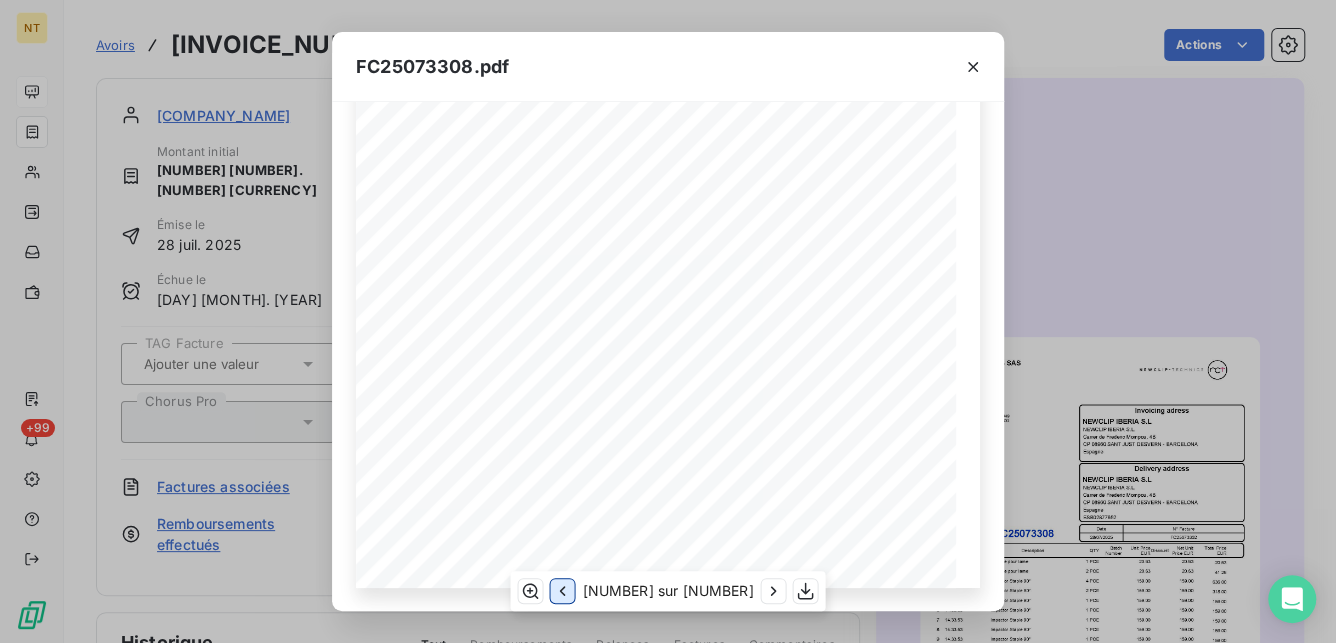 click 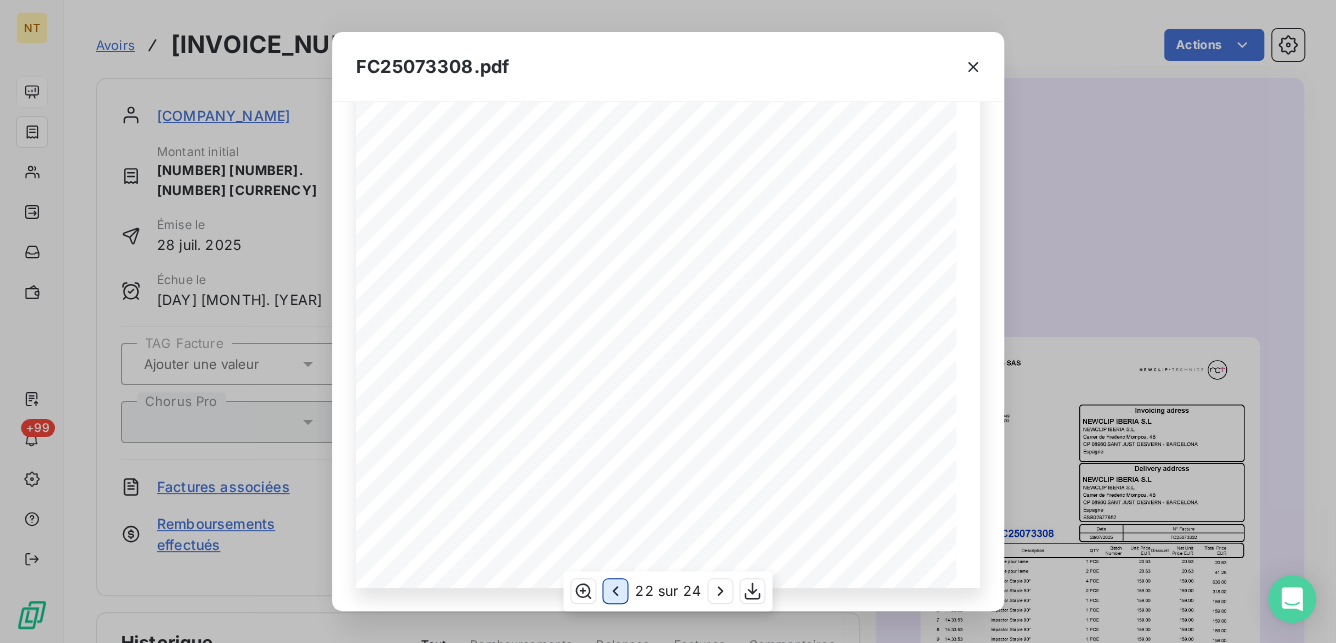 click 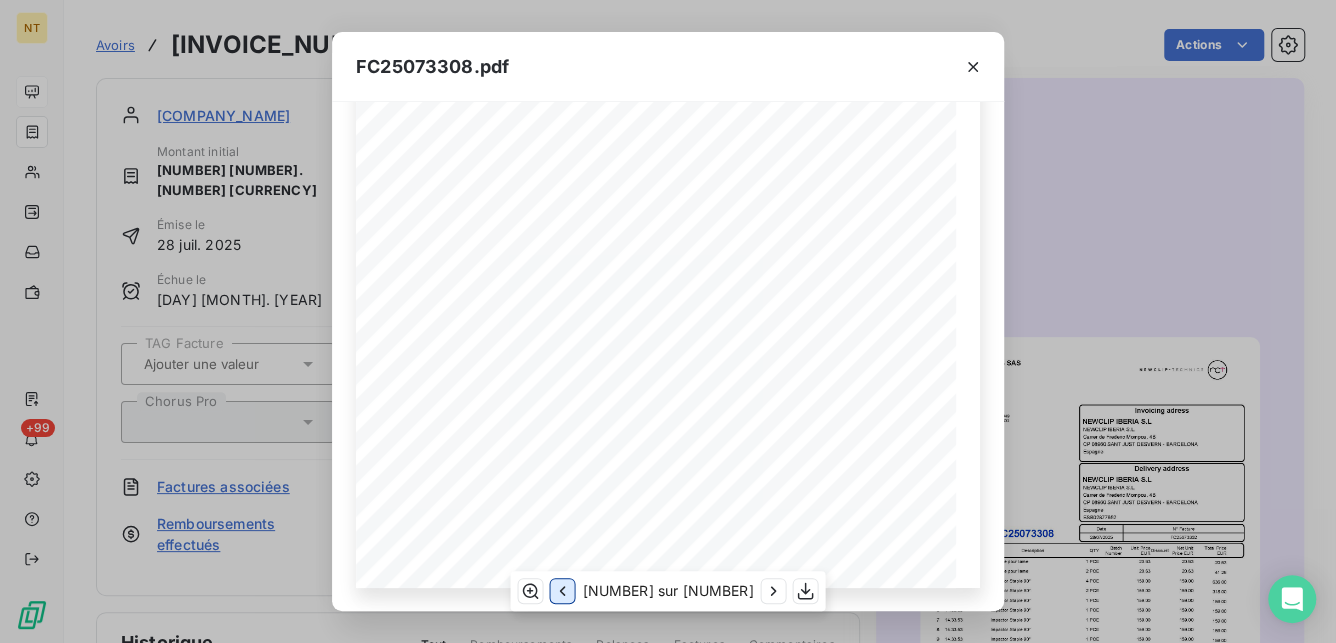 click 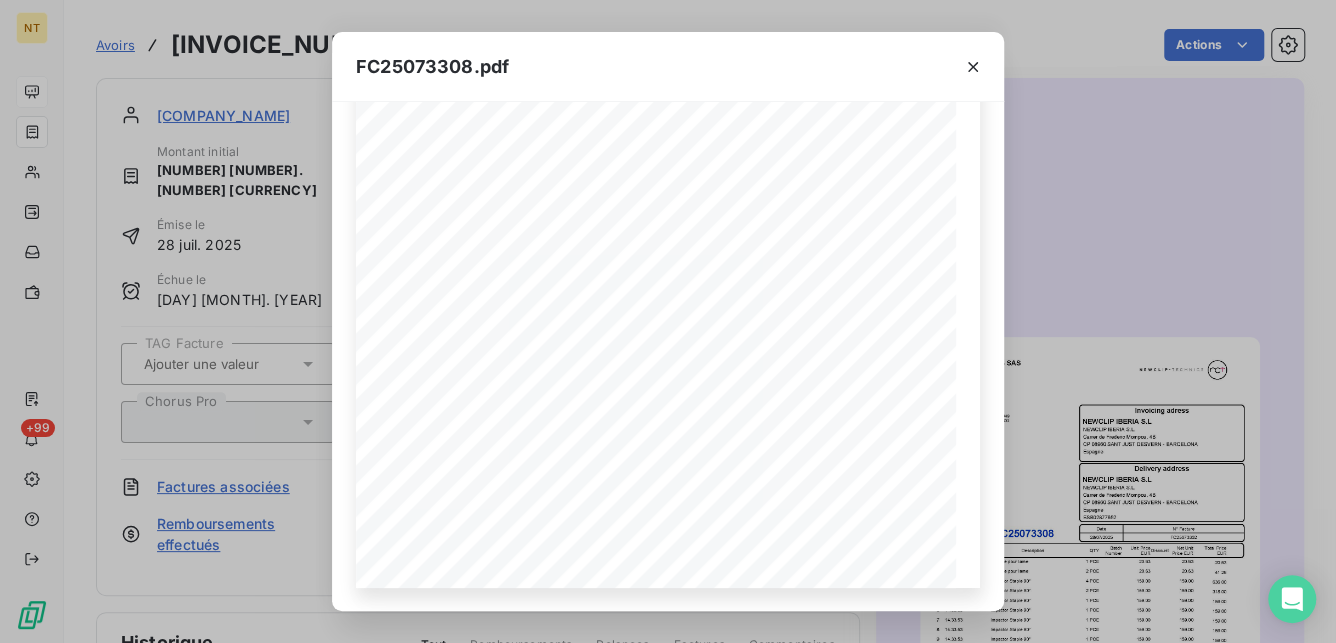 click on "FC25073308.pdf N° Facture Date FC25073302 [DATE] Credit Note FC25073308 Report: [NUMBER] EUR REFERENCE   Unit Price EUR Discount   Total Price EUR Description   Net Unit Price EUR QTY   Batch Number 1 PCE   [NUMBER]   [NUMBER] 604KIT-S2.0   Instrumentation kit for Ø2.0 mm Snap-off screws [NUMBER] 9 PCE   [NUMBER]   [NUMBER] 605KIT-S2.0   Instrumentation kit for Ø2.0 mm Snap-off screws [NUMBER] 2 PCE   [NUMBER]   [NUMBER] 606KIT-S2.0   Instrumentation kit for Ø2.0 mm Snap-off screws [NUMBER] 4 PCE   [NUMBER]   [NUMBER] 607KIT-S2.0   Instrumentation kit for Ø2.0 mm Snap-off screws [NUMBER] 7 PCE   [NUMBER]   [NUMBER] 608KIT-S2.0   Instrumentation kit for Ø2.0 mm Snap-off screws [NUMBER] 1 PCE   [NUMBER]   [NUMBER] 609KIT-S2.0   Instrumentation kit for Ø2.0 mm Snap-off screws [NUMBER] 1 PCE   [NUMBER]   [NUMBER] 610KIT-S2.0   Instrumentation kit for Ø2.0 mm Snap-off screws [NUMBER] 3 PCE   [NUMBER]   [NUMBER] 611KIT-S2.0   Instrumentation kit for Ø2.0 mm Snap-off screws [NUMBER] 2 PCE   [NUMBER]   [NUMBER] 612KIT-S2.0   Instrumentation kit for Ø2.0 mm Snap-off screws [NUMBER] 2 PCE   [NUMBER]   [NUMBER]" at bounding box center (668, 321) 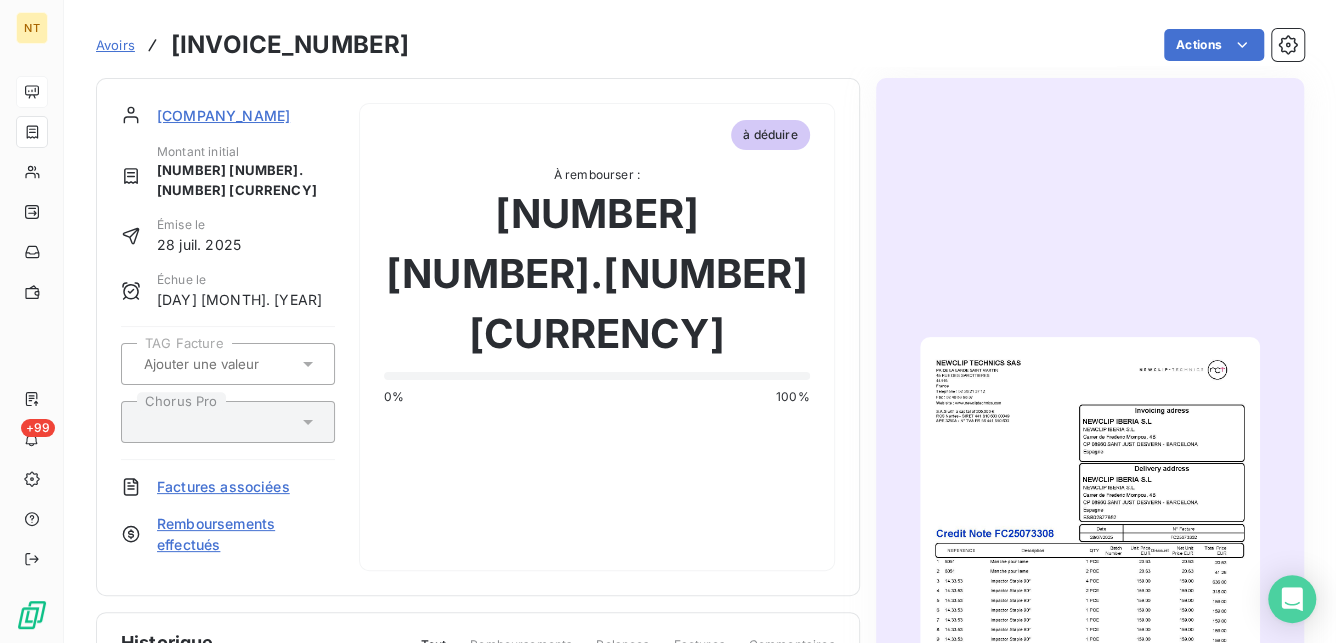 click at bounding box center [1090, 577] 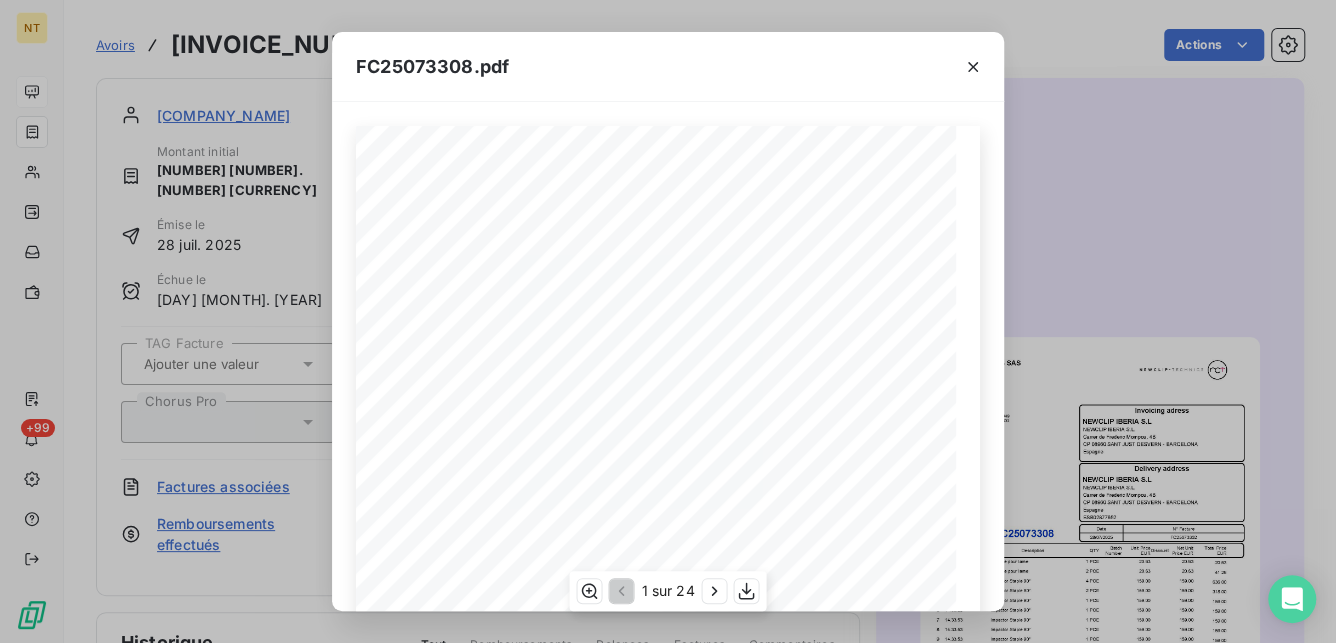 click on "FC25073302" at bounding box center (834, 479) 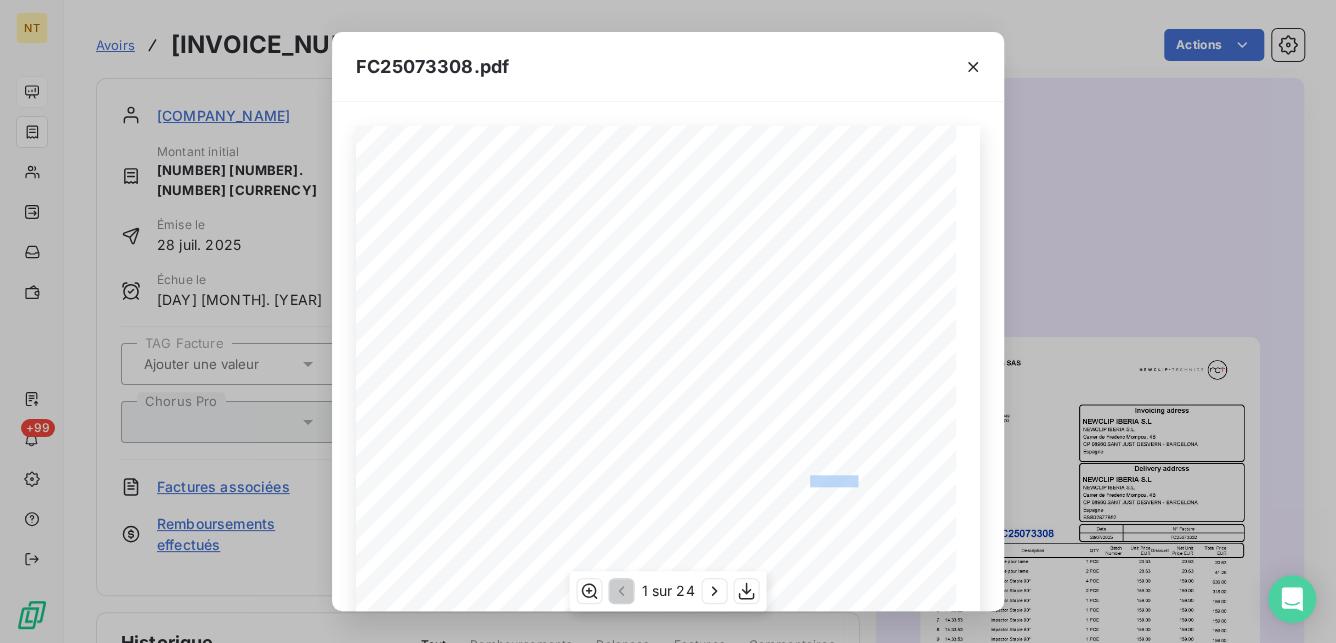 click on "FC25073302" at bounding box center [834, 479] 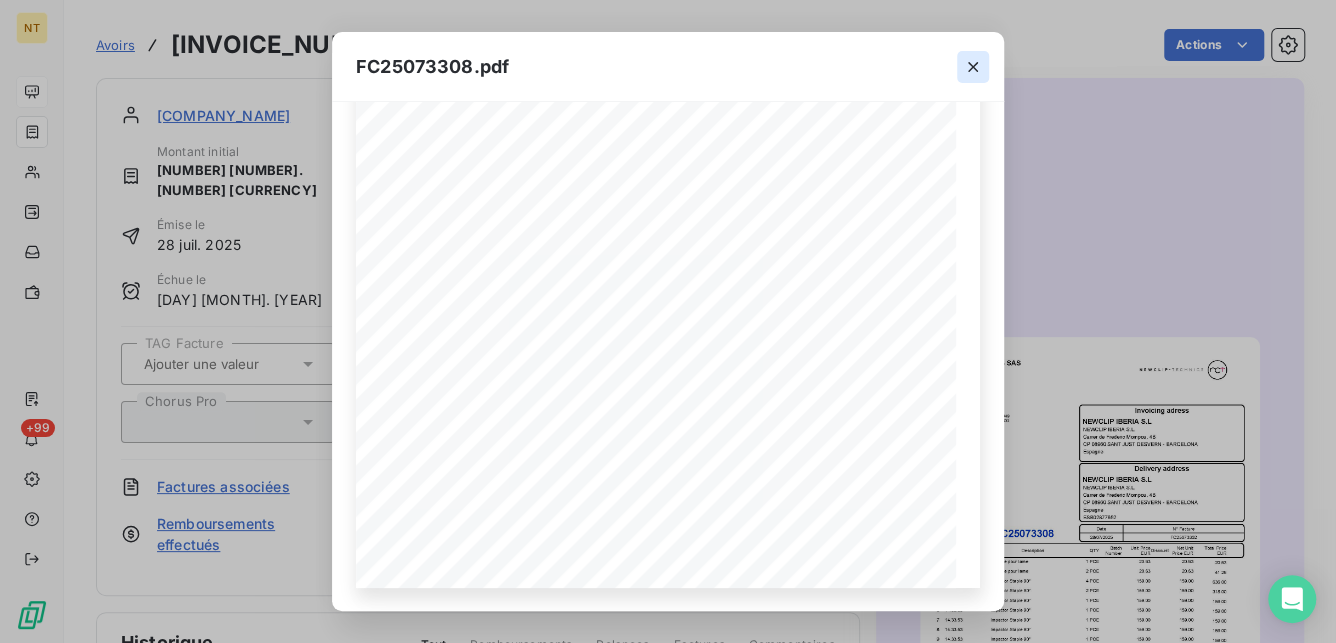 click 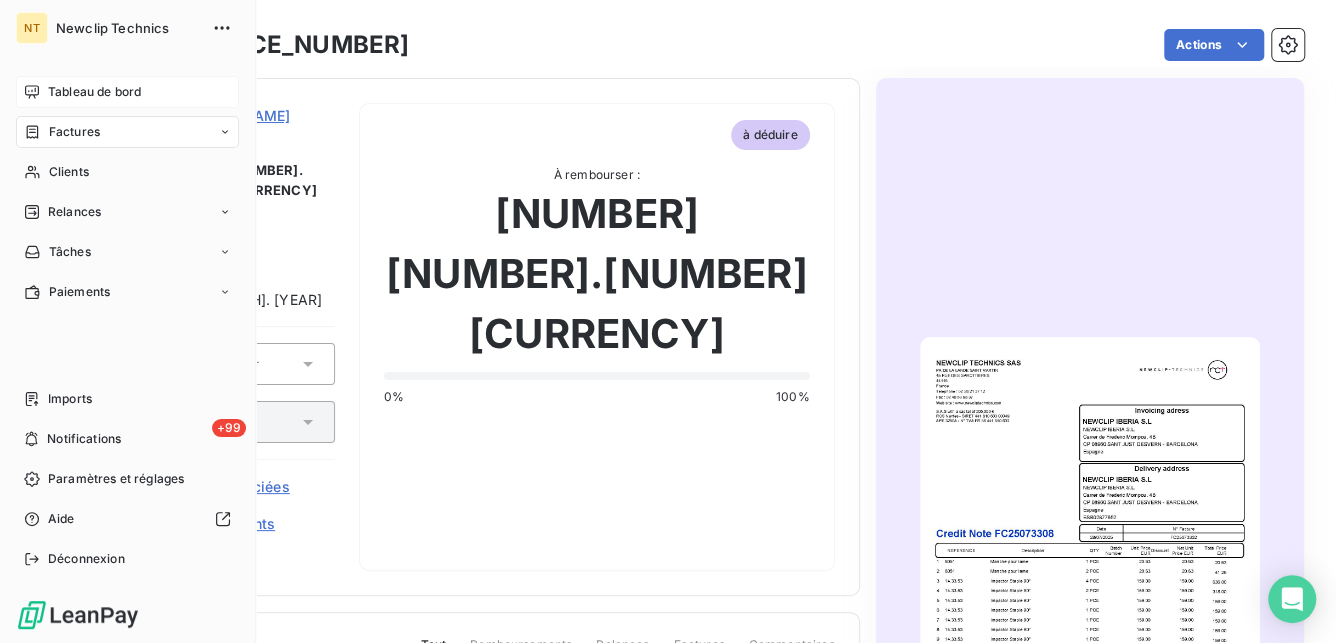 click on "Factures" at bounding box center (74, 132) 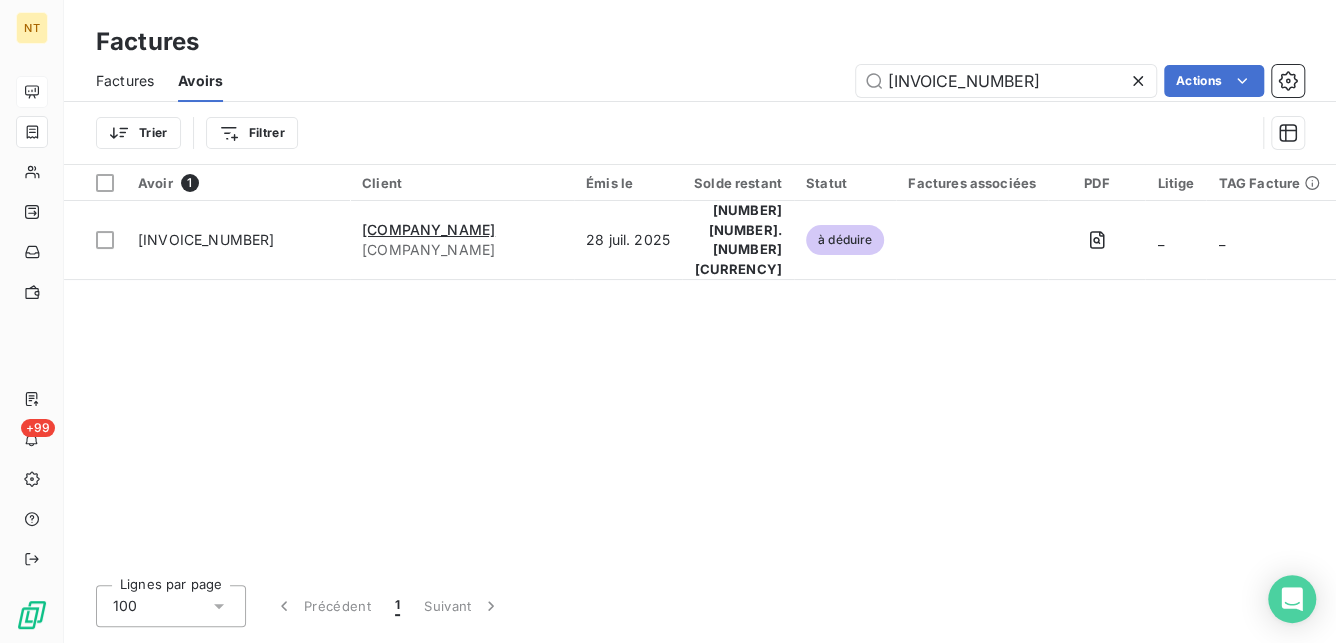 click on "Factures" at bounding box center (125, 81) 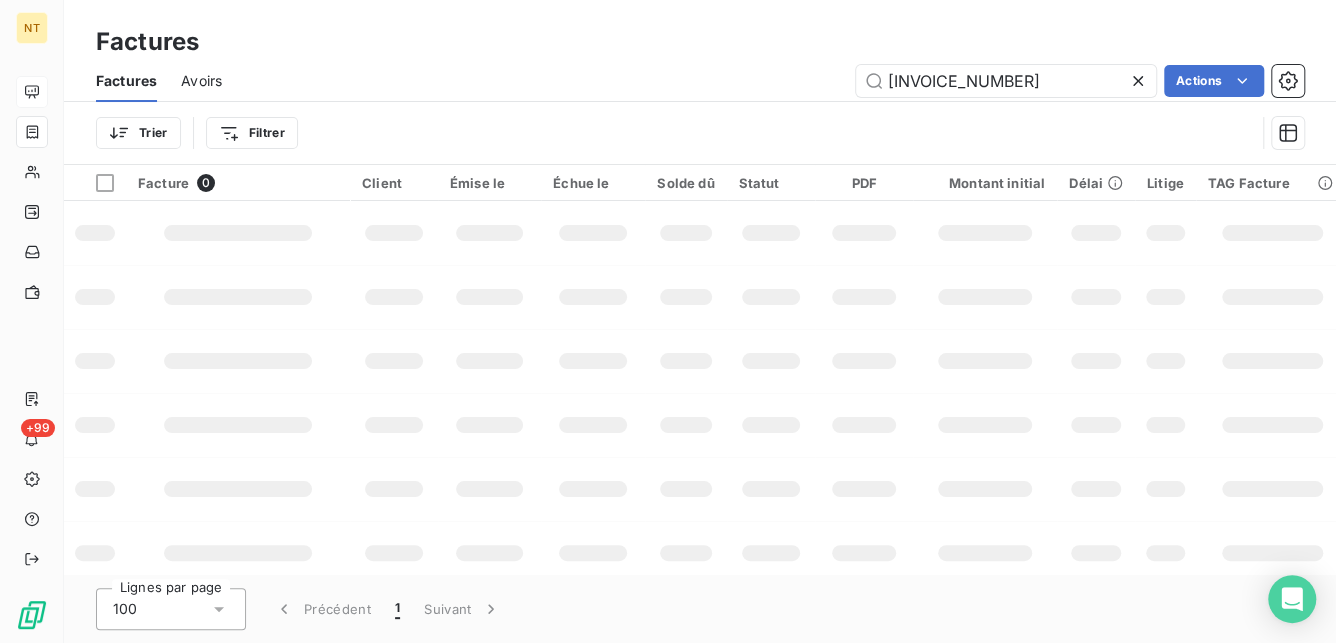 drag, startPoint x: 1025, startPoint y: 76, endPoint x: 715, endPoint y: 64, distance: 310.23218 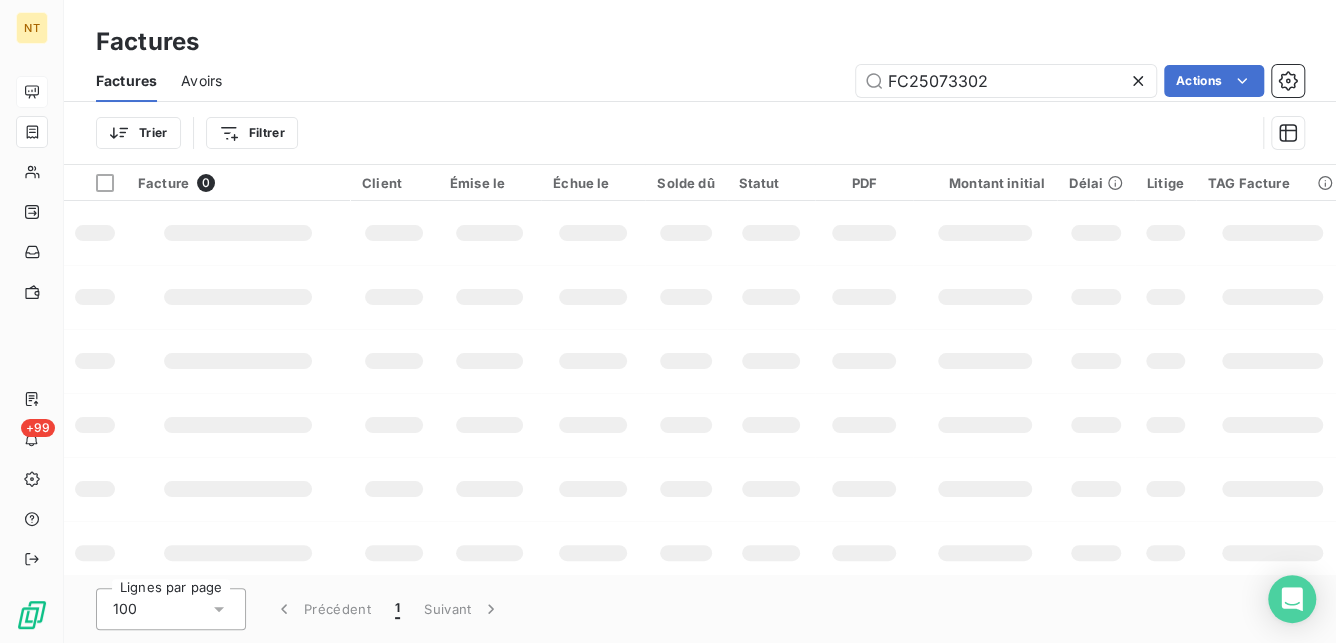 type on "FC25073302" 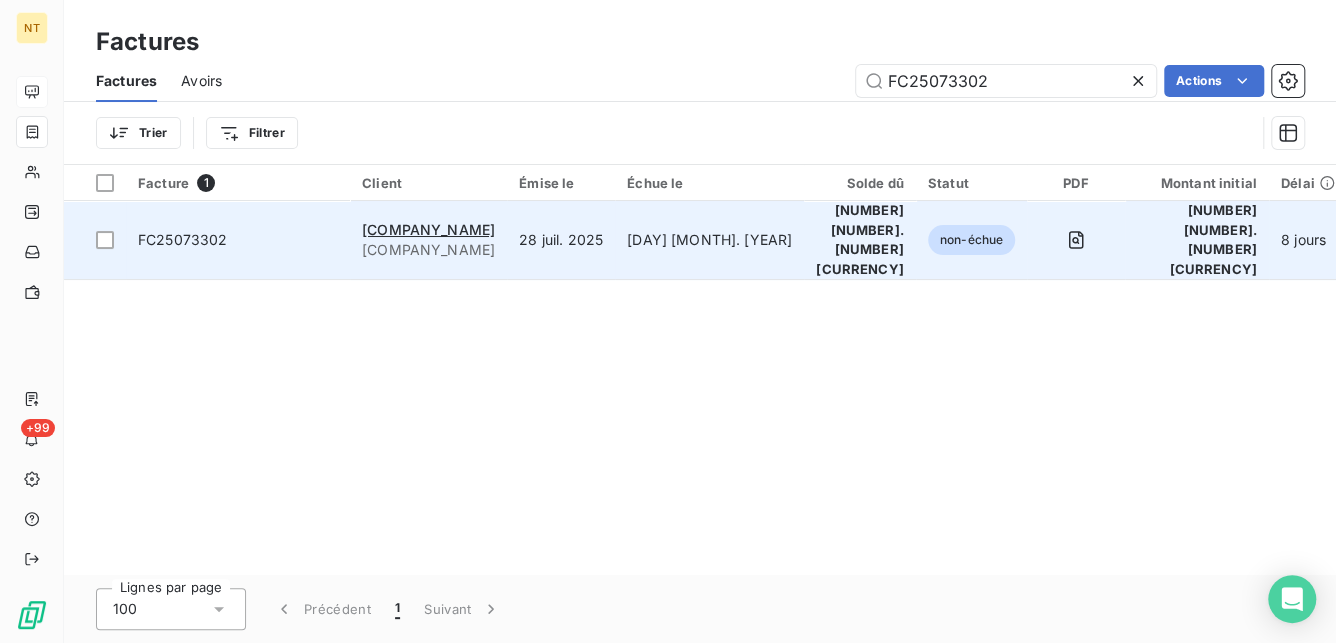 click on "[DAY] [MONTH]. [YEAR]" at bounding box center (709, 240) 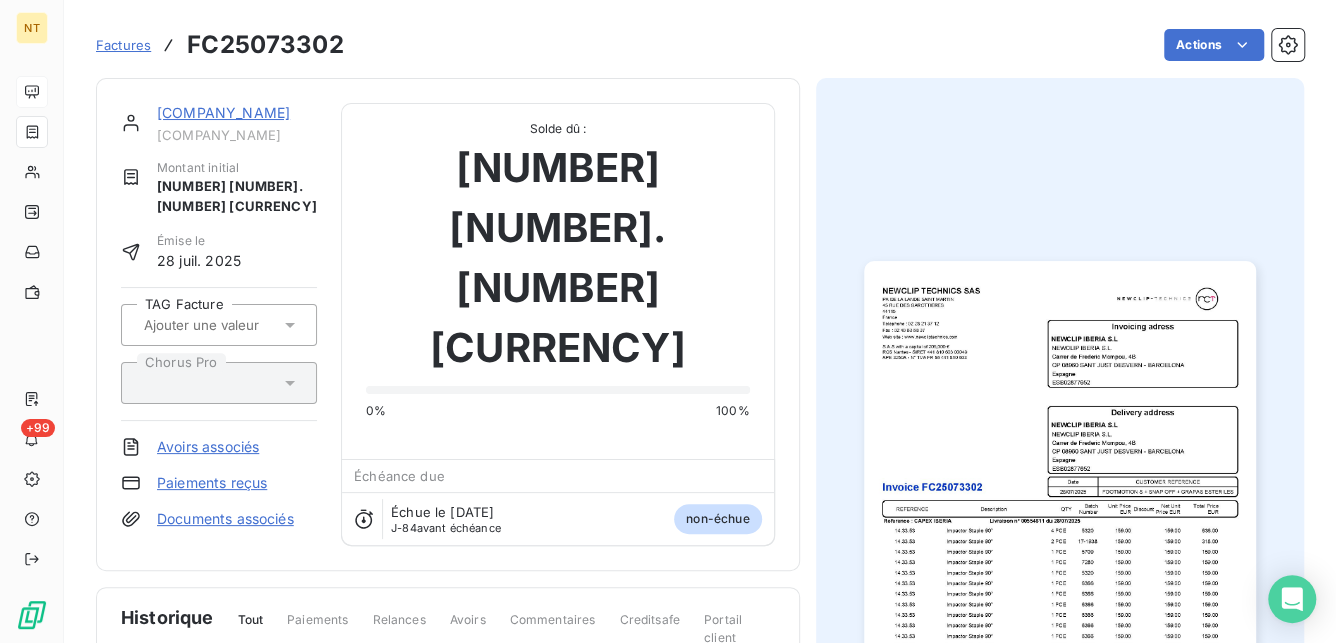 click at bounding box center [1060, 538] 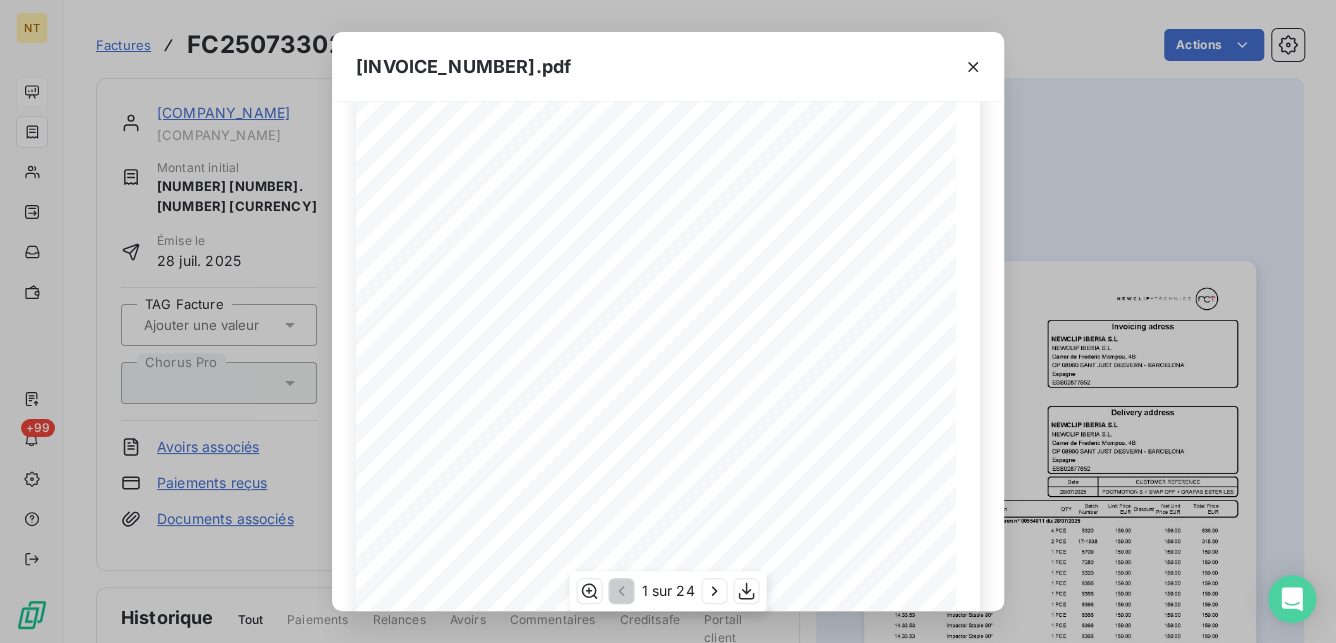 scroll, scrollTop: 296, scrollLeft: 0, axis: vertical 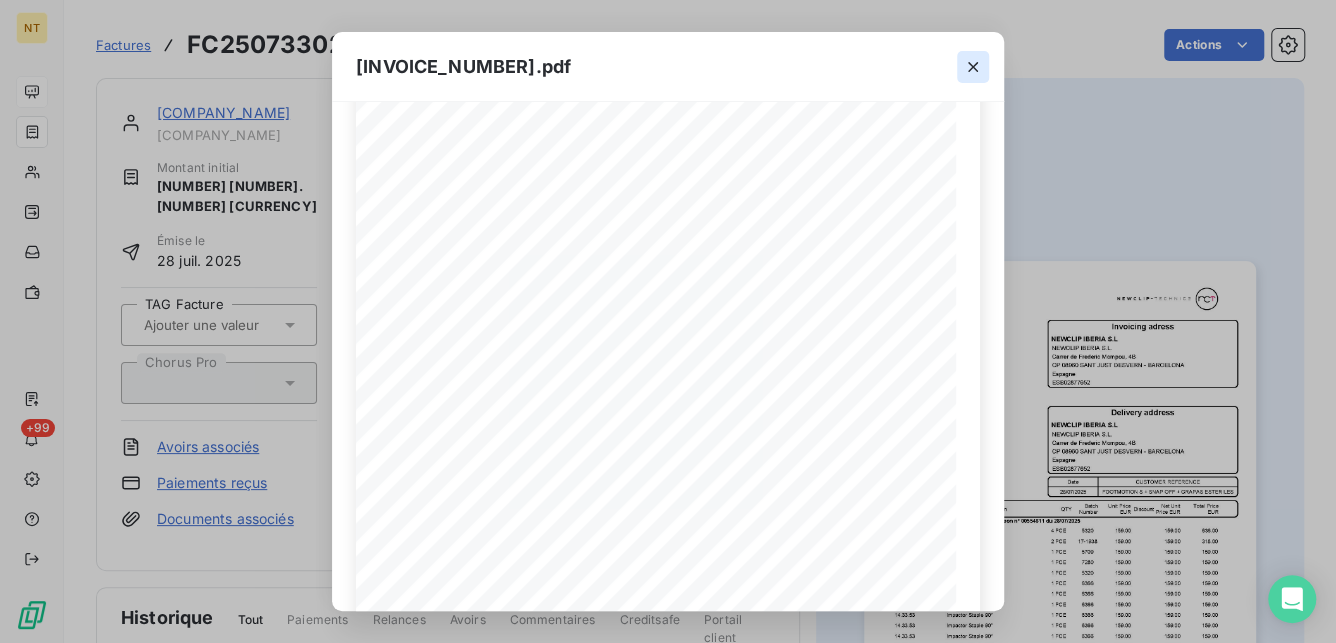 click 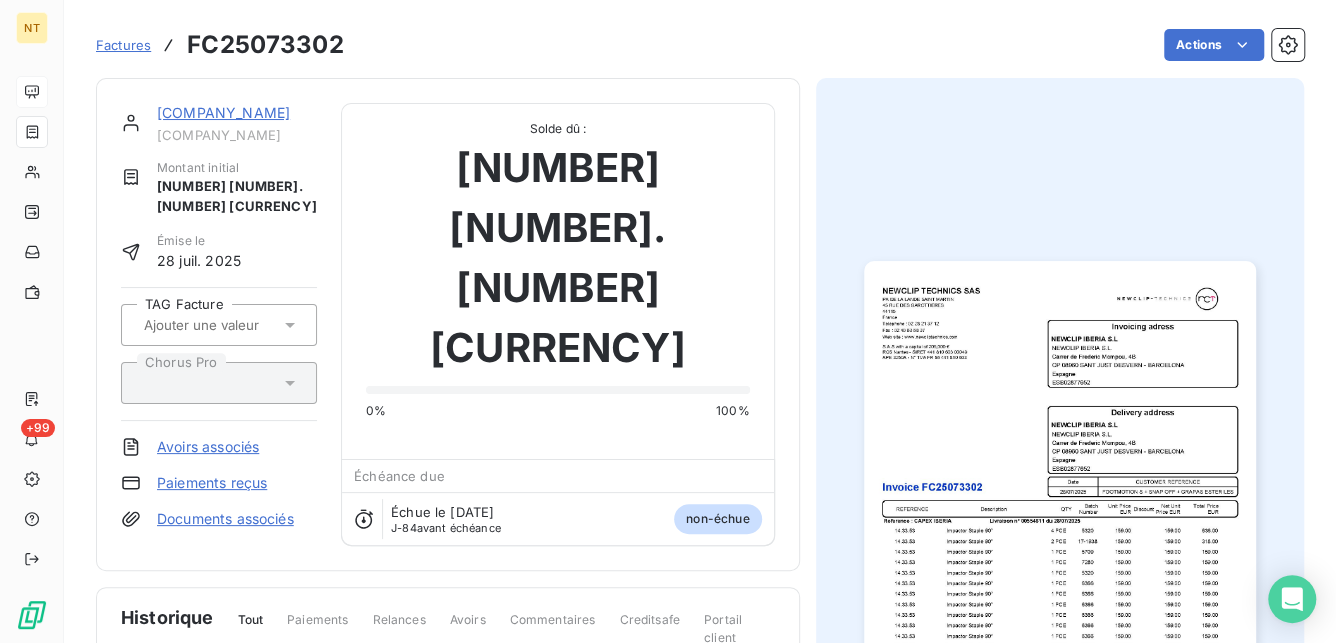 click on "Factures" at bounding box center (123, 45) 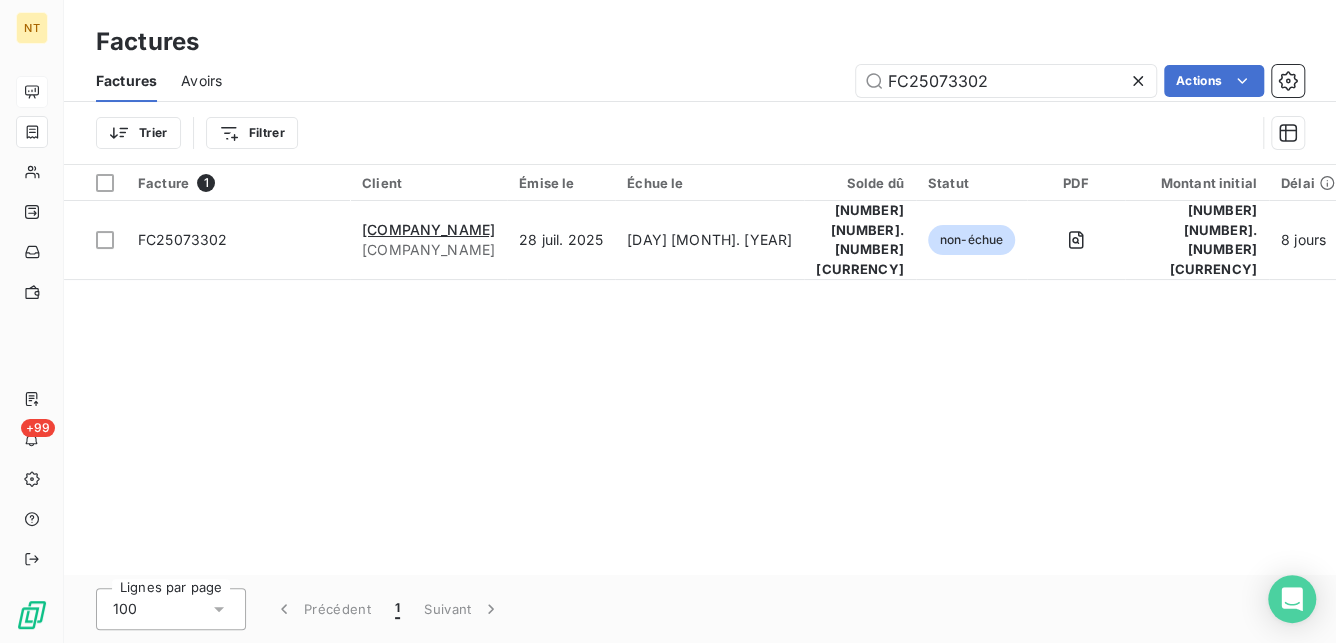 drag, startPoint x: 974, startPoint y: 73, endPoint x: 1156, endPoint y: 106, distance: 184.96756 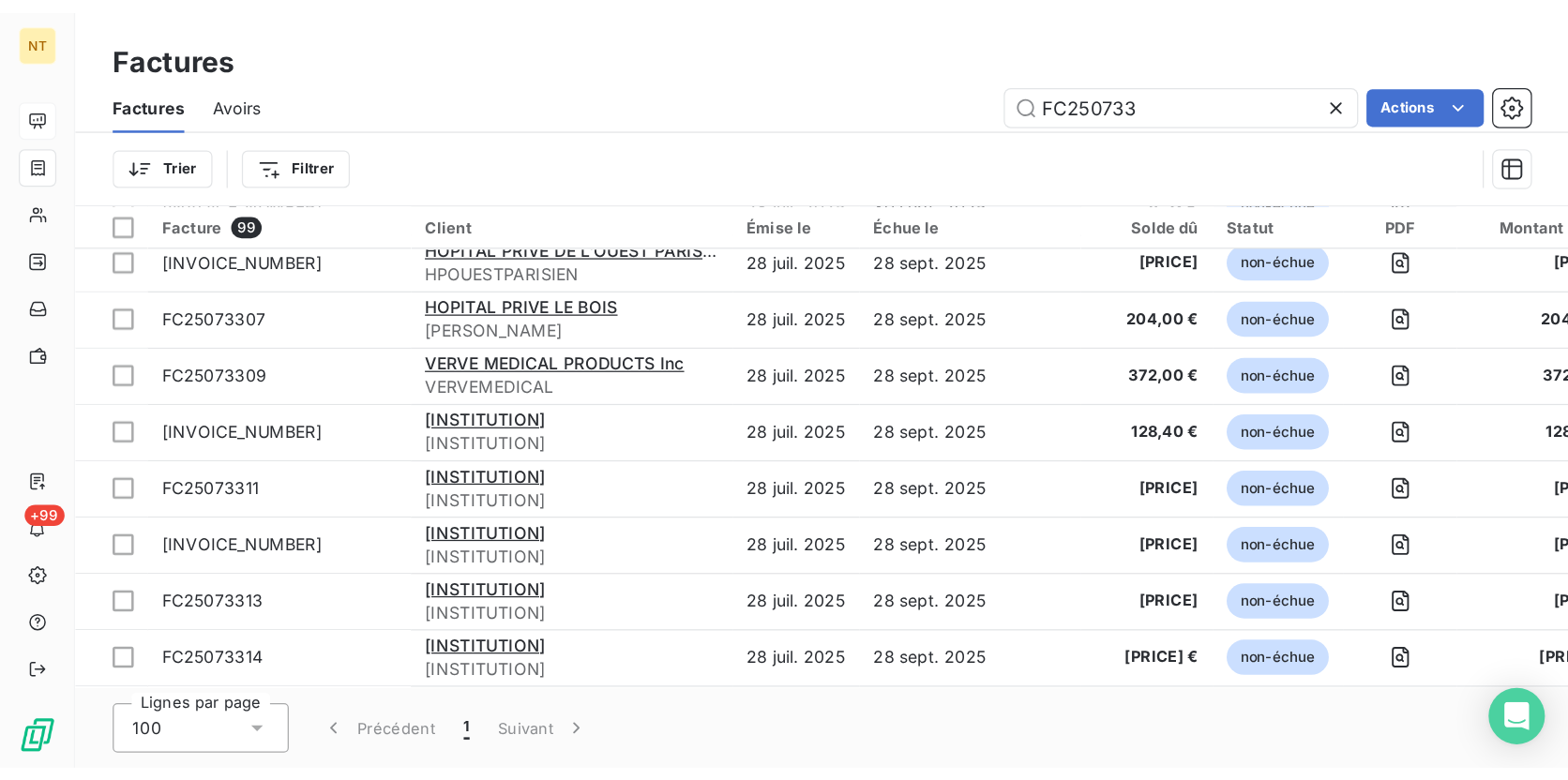 scroll, scrollTop: 0, scrollLeft: 0, axis: both 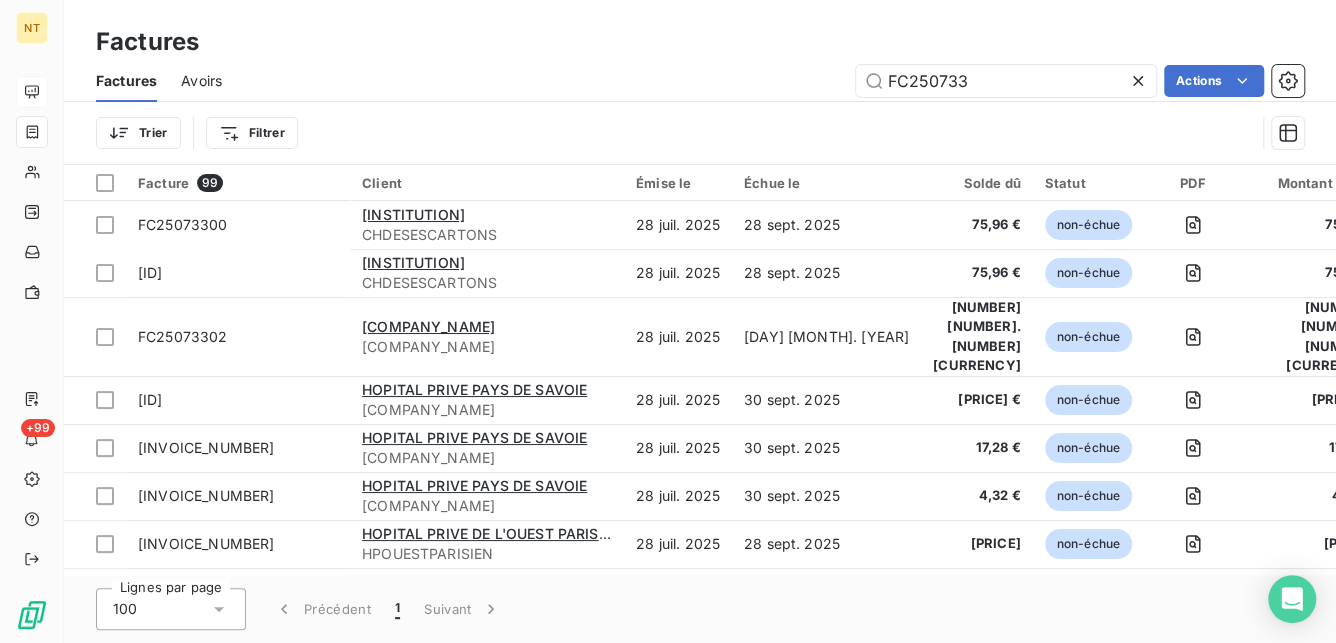 type on "FC250733" 